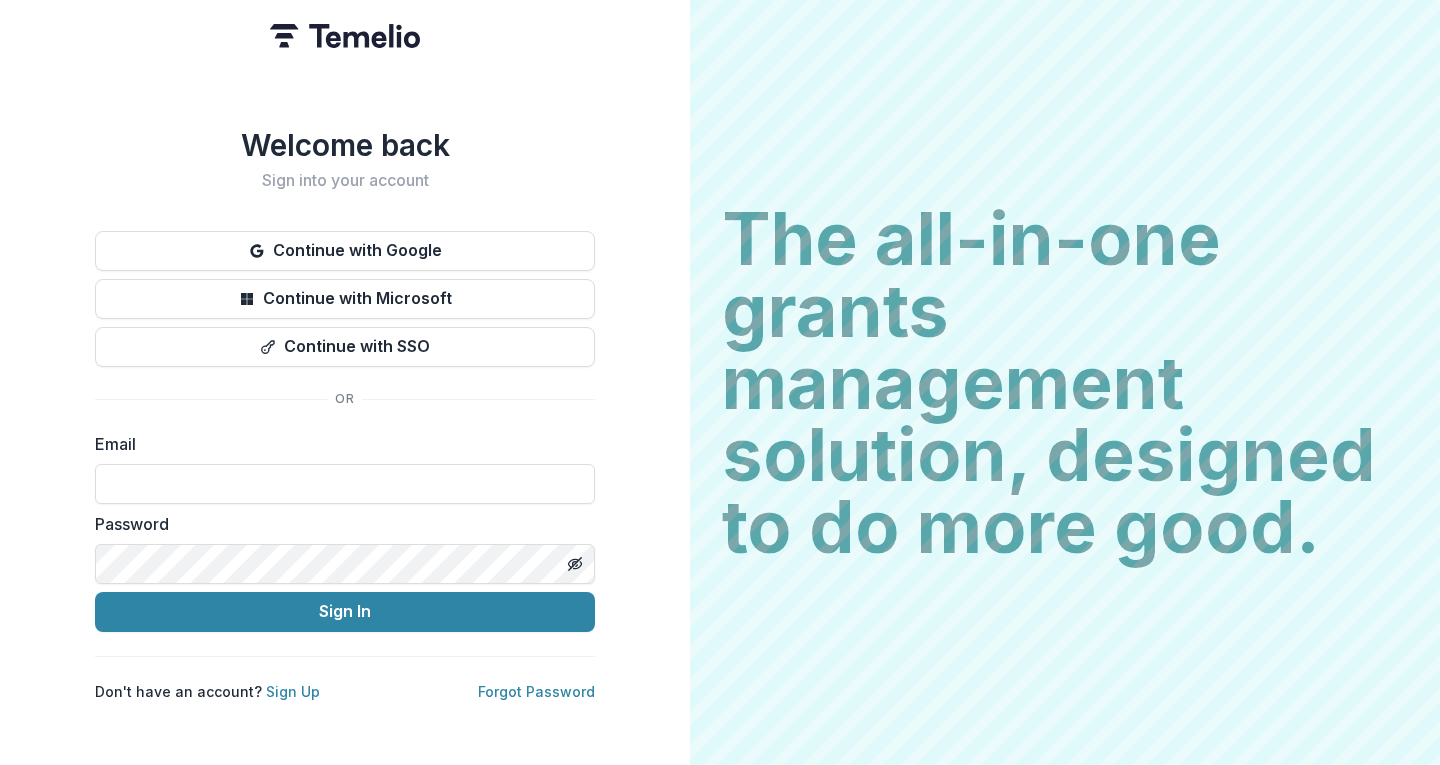 scroll, scrollTop: 0, scrollLeft: 0, axis: both 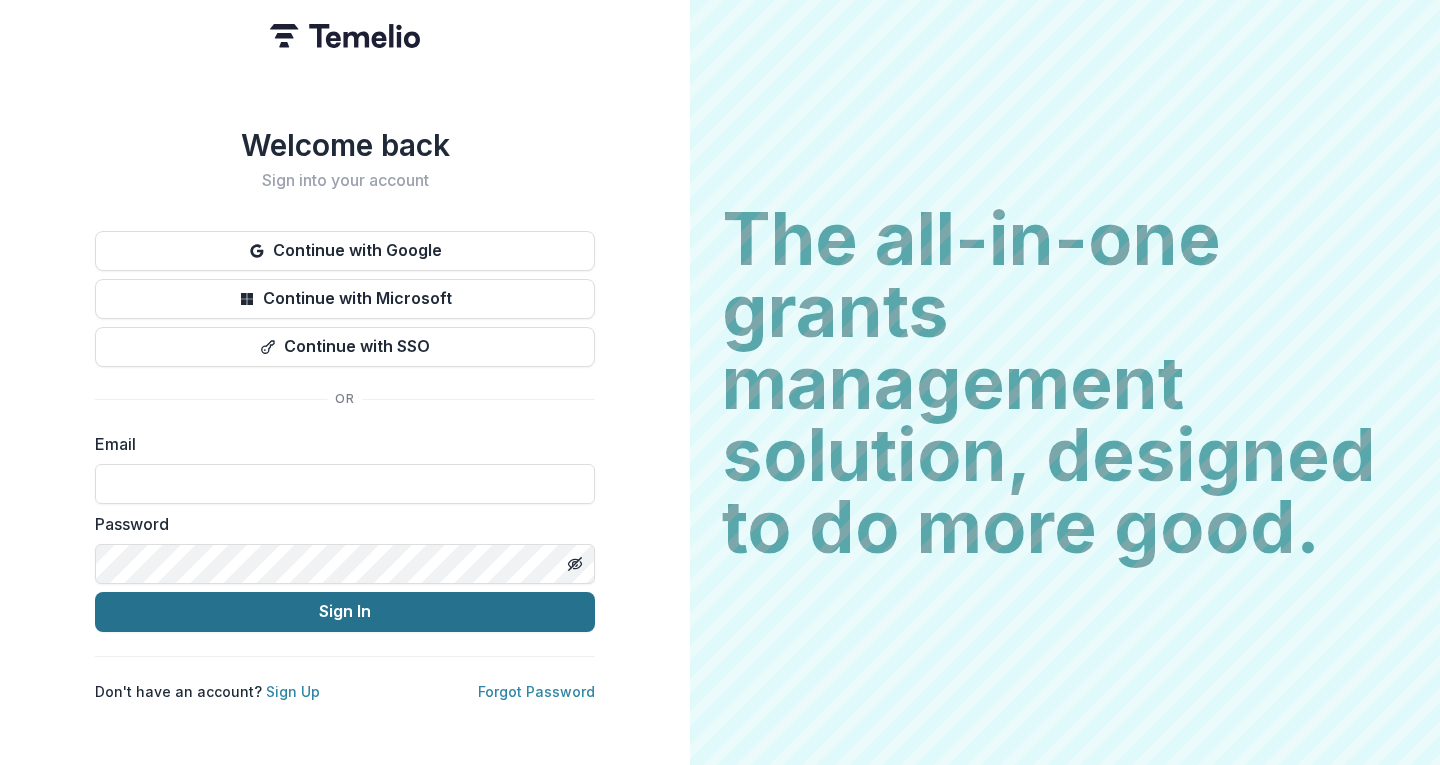 type on "**********" 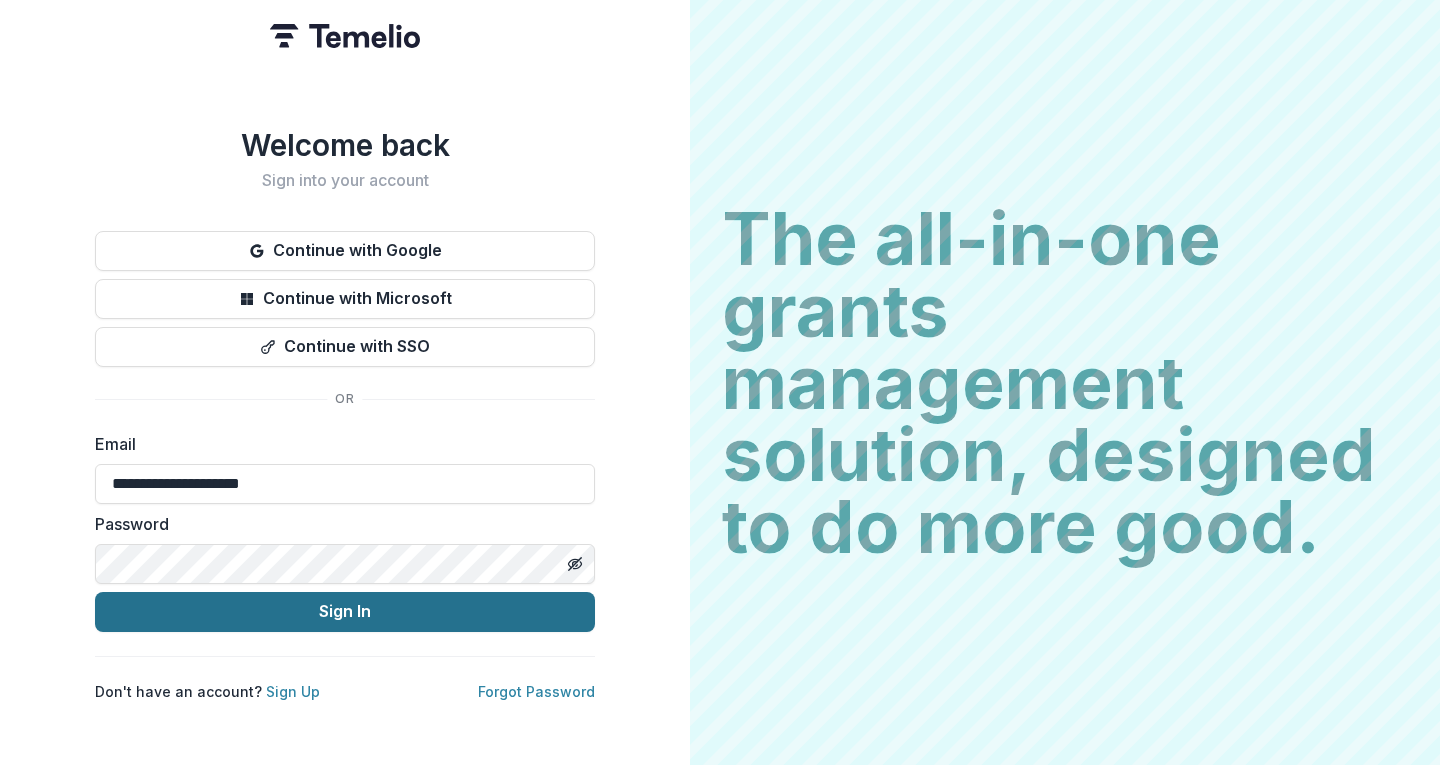click on "Sign In" at bounding box center (345, 612) 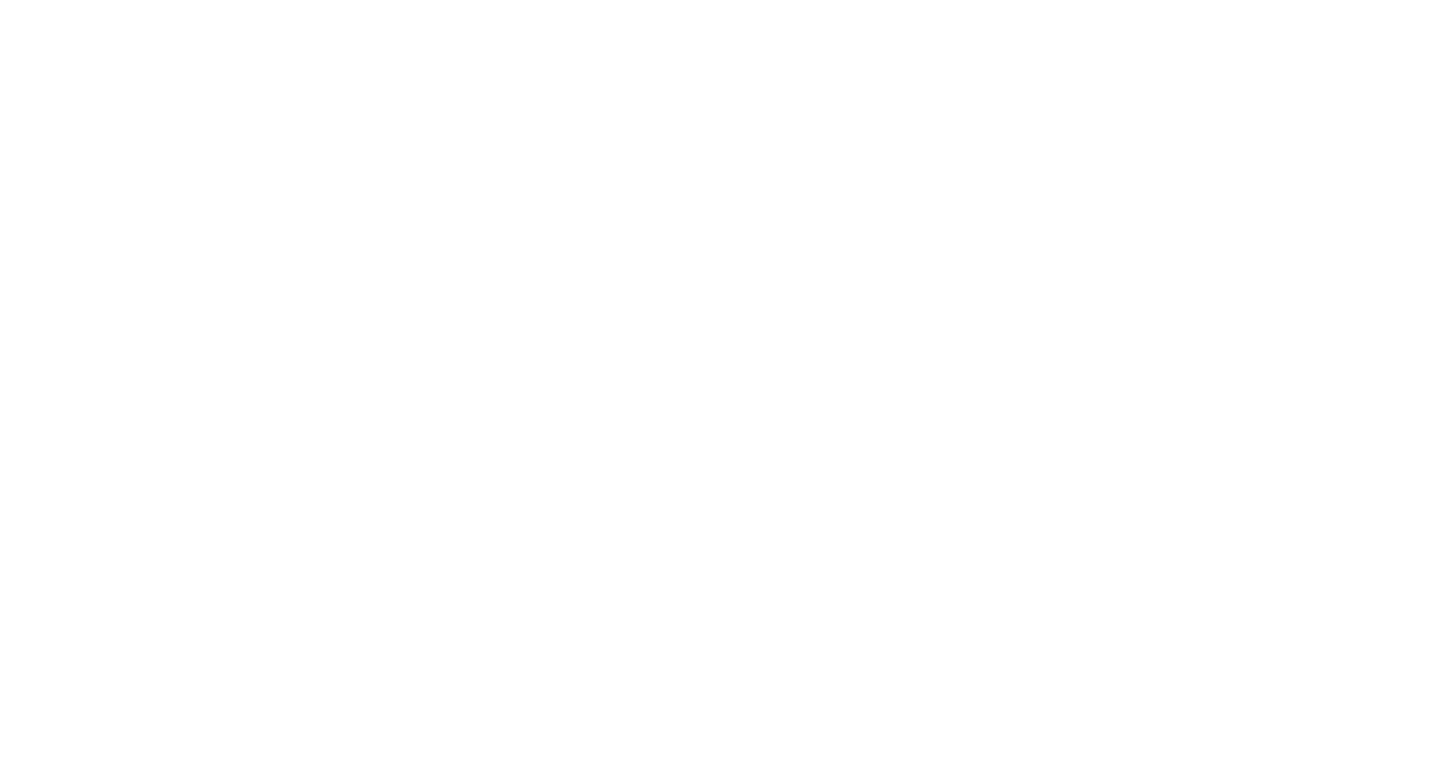 scroll, scrollTop: 0, scrollLeft: 0, axis: both 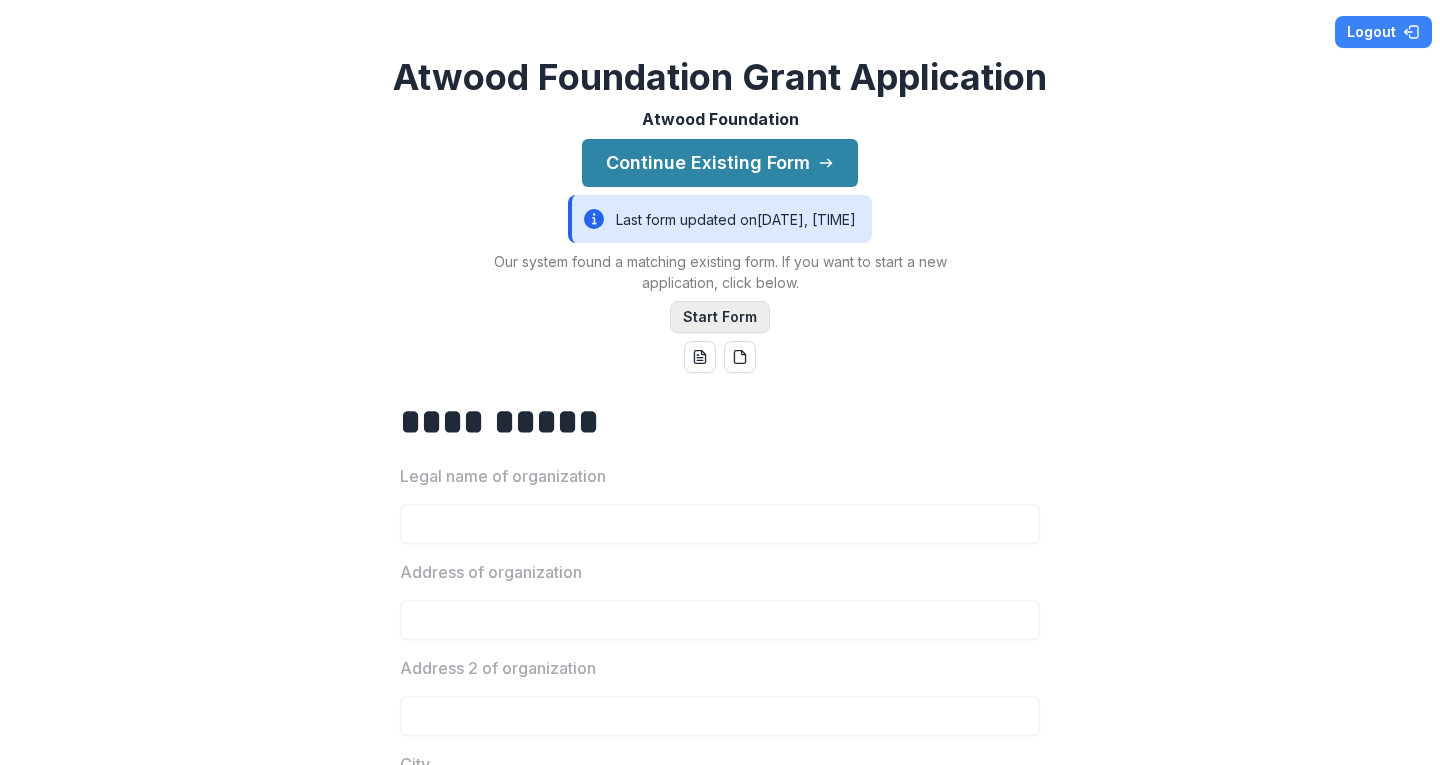 click on "Start Form" at bounding box center (720, 317) 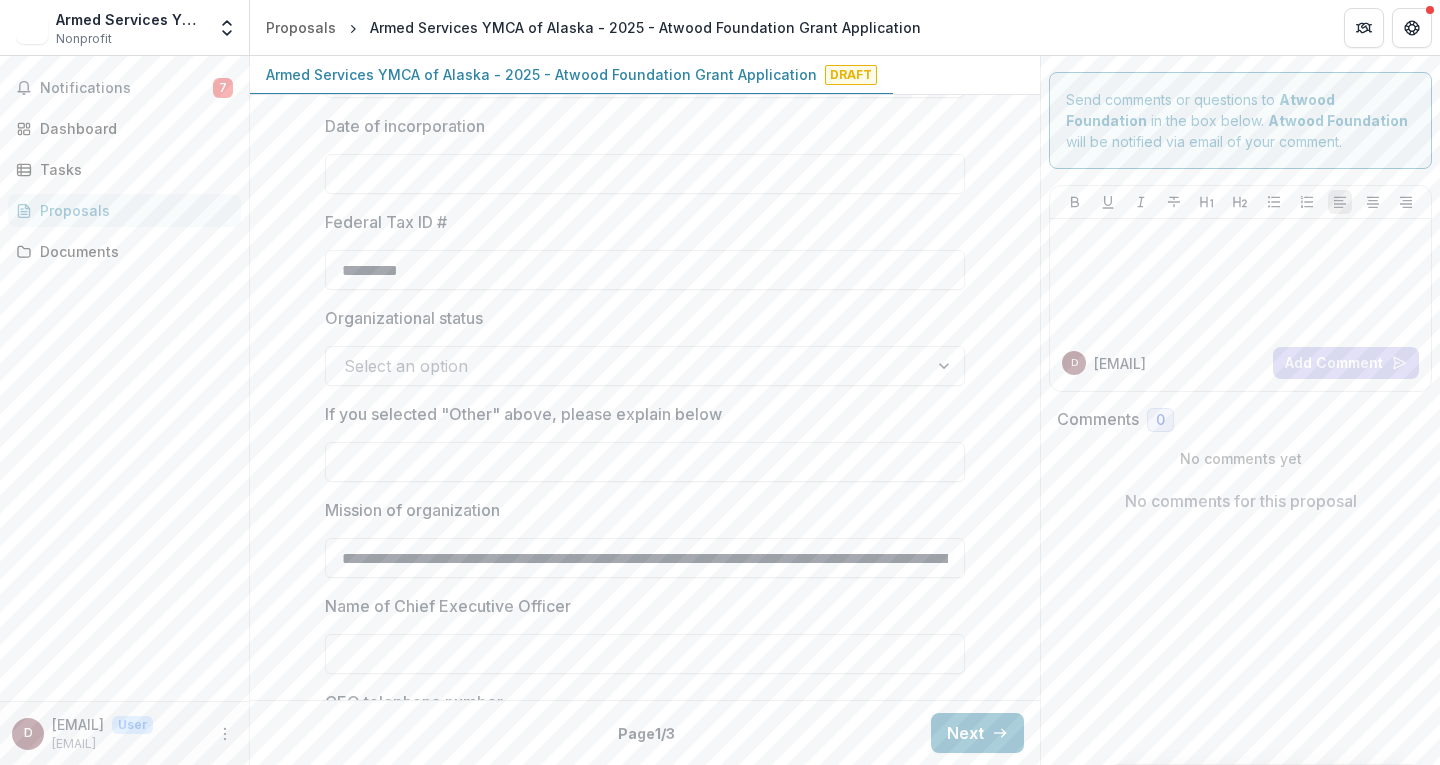 scroll, scrollTop: 1200, scrollLeft: 0, axis: vertical 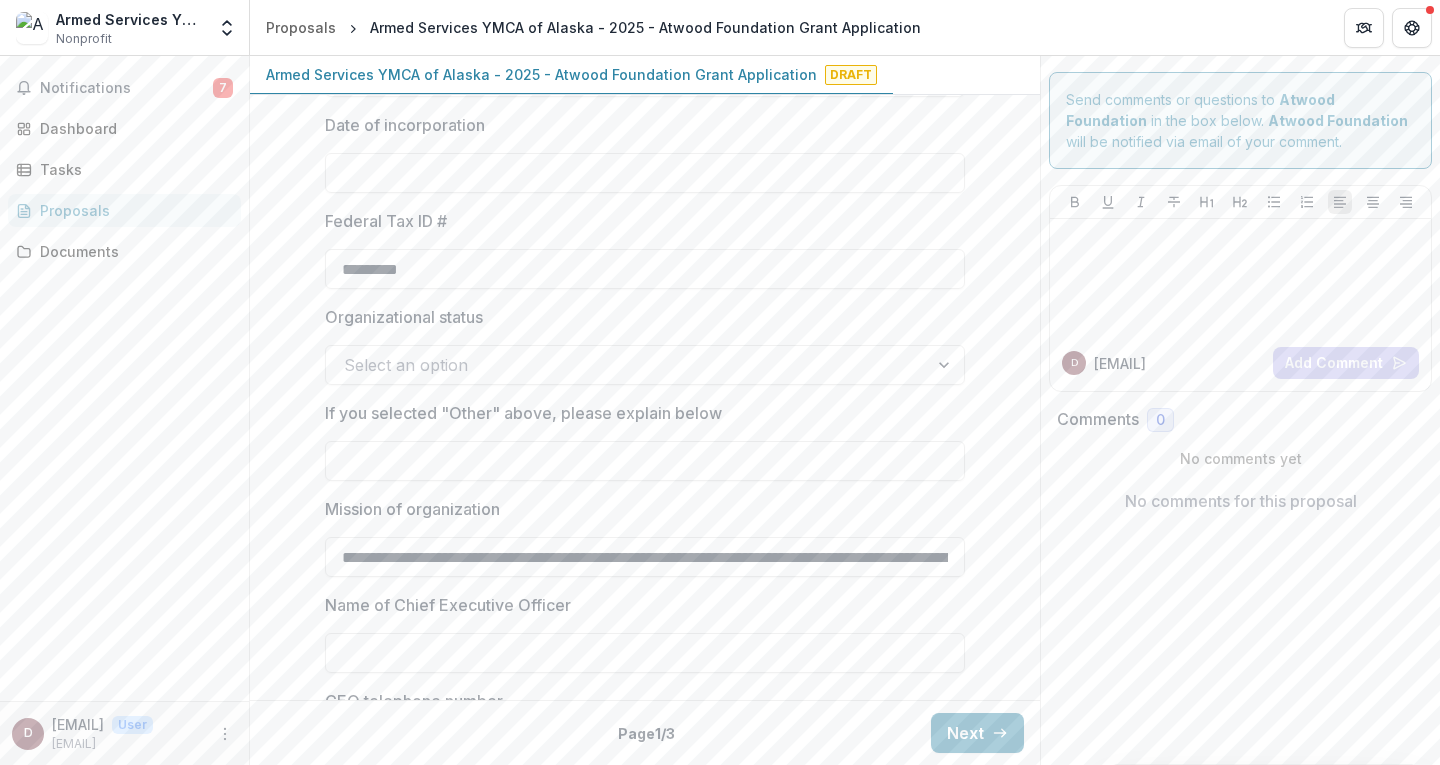 click at bounding box center [627, 365] 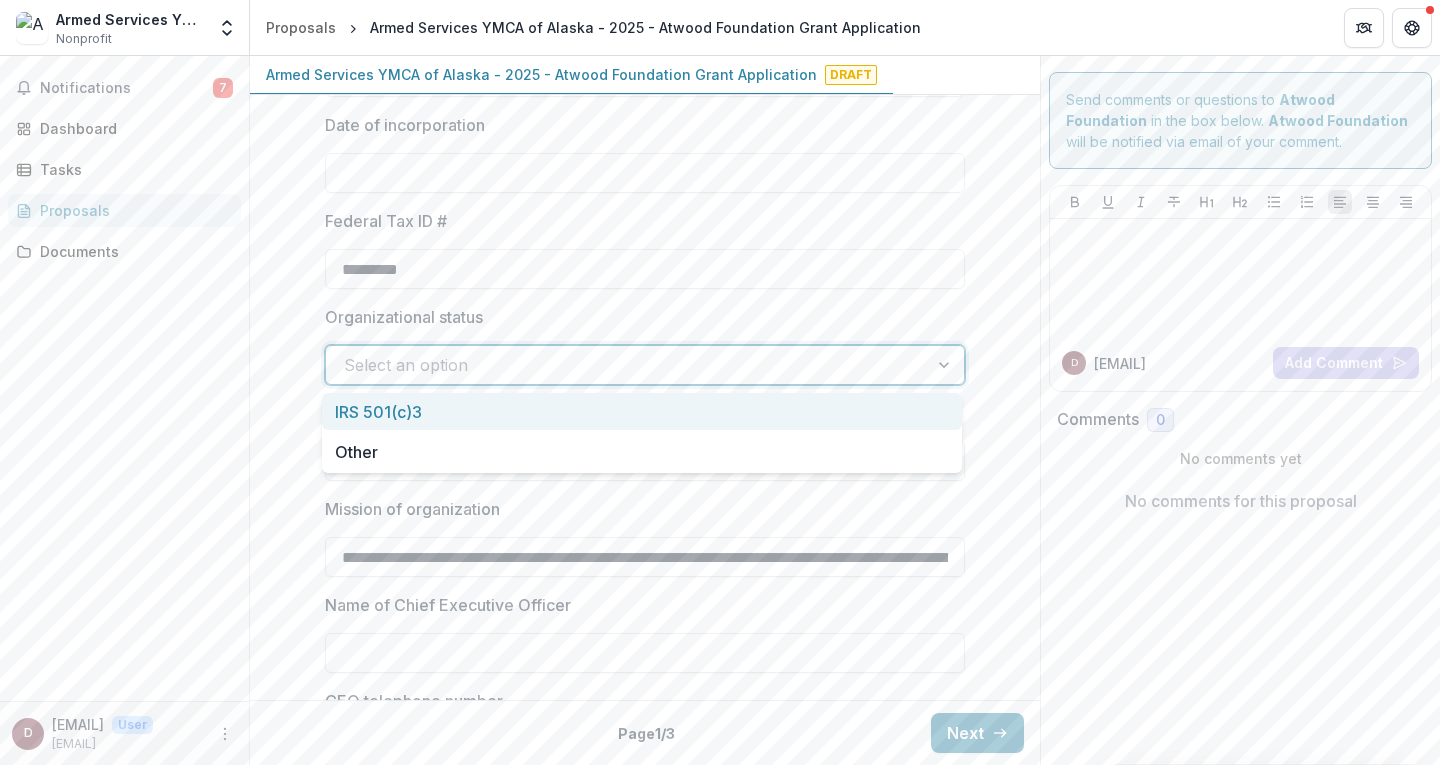 click on "IRS 501(c)3" at bounding box center [642, 411] 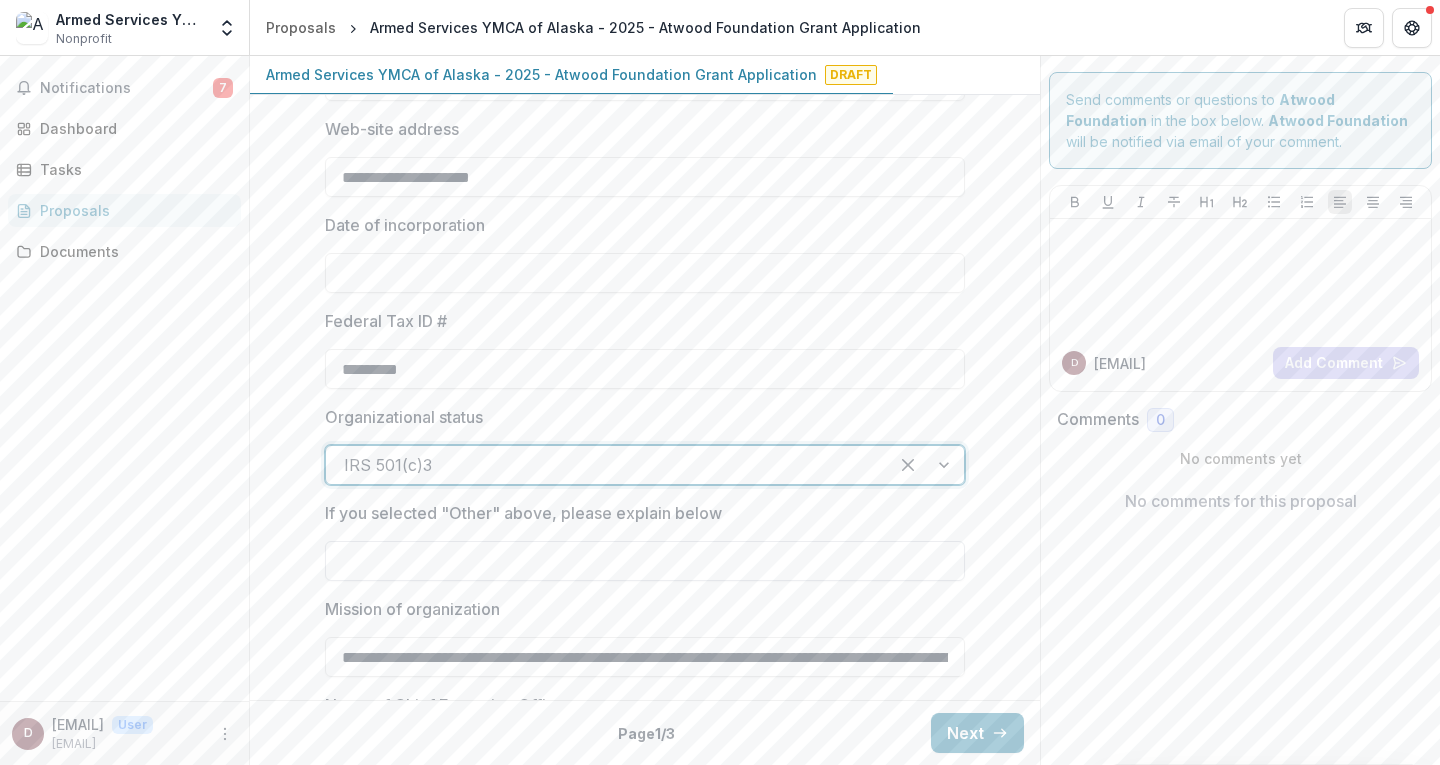 scroll, scrollTop: 1400, scrollLeft: 0, axis: vertical 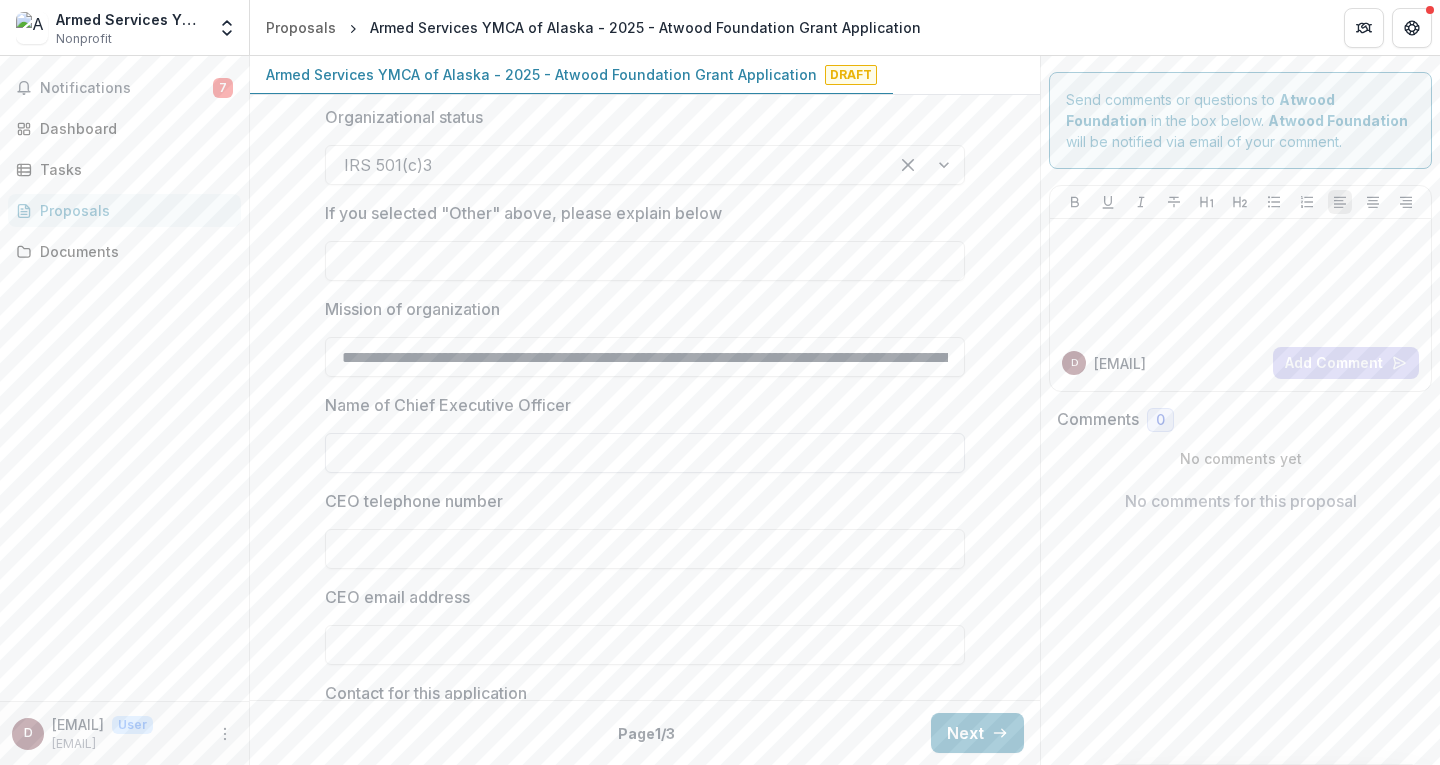 click on "Name of Chief Executive Officer" at bounding box center [645, 453] 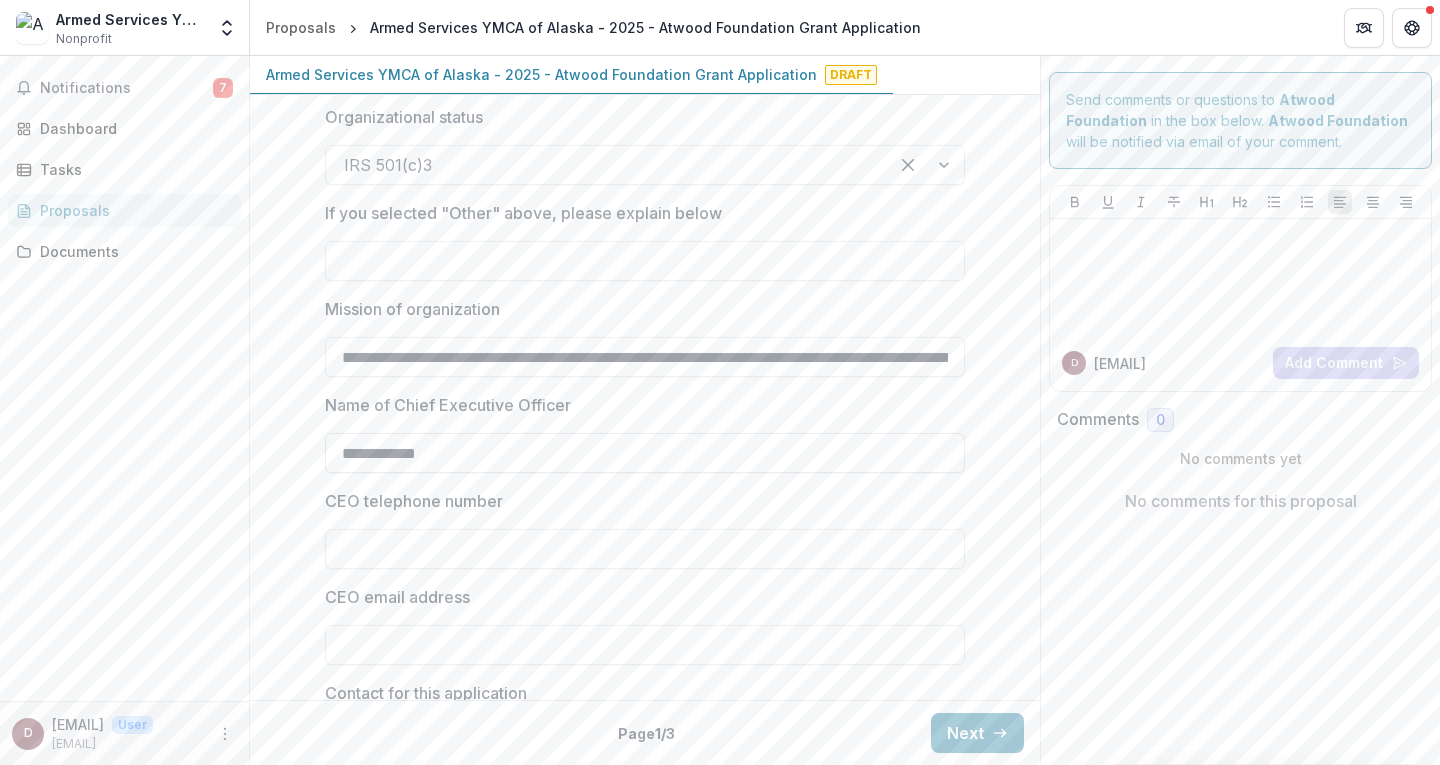 type on "**********" 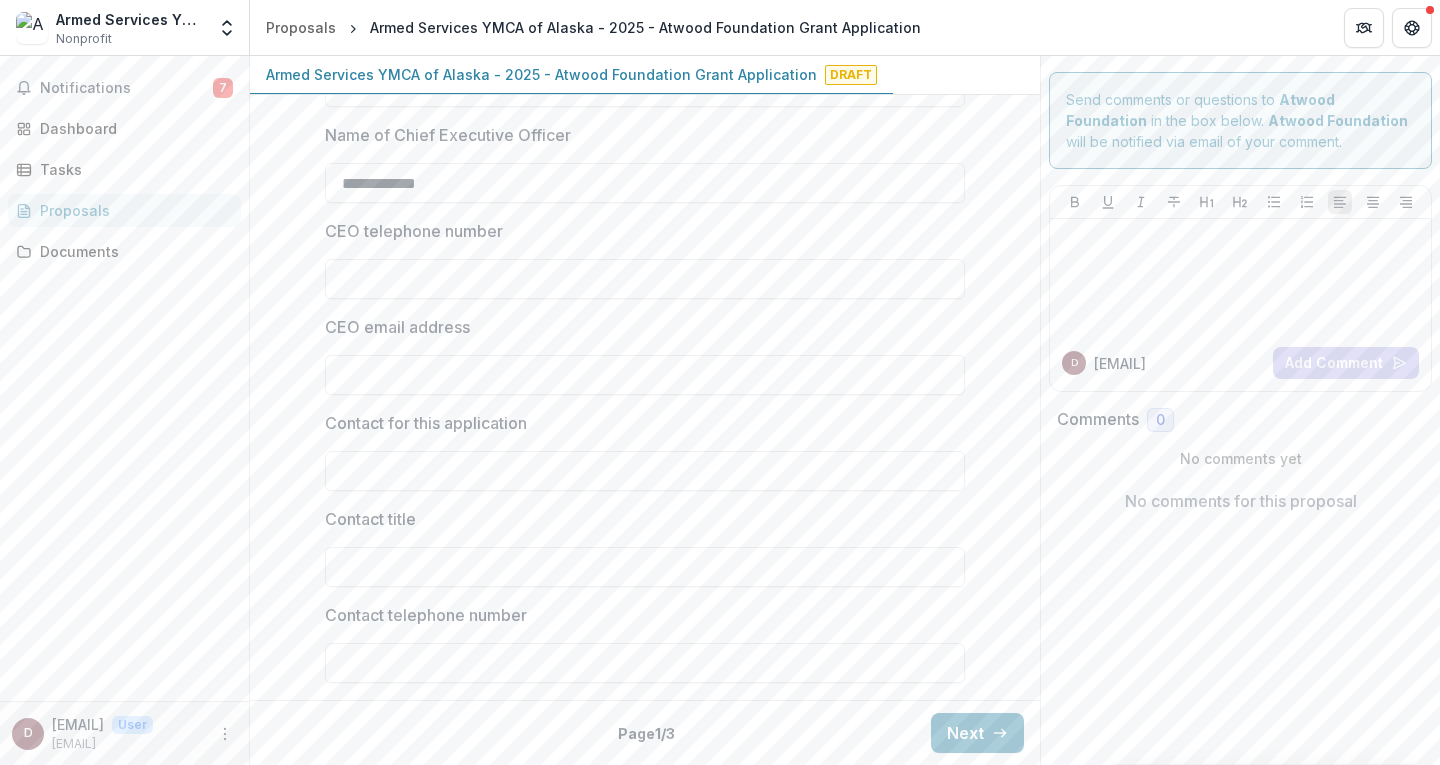 scroll, scrollTop: 1700, scrollLeft: 0, axis: vertical 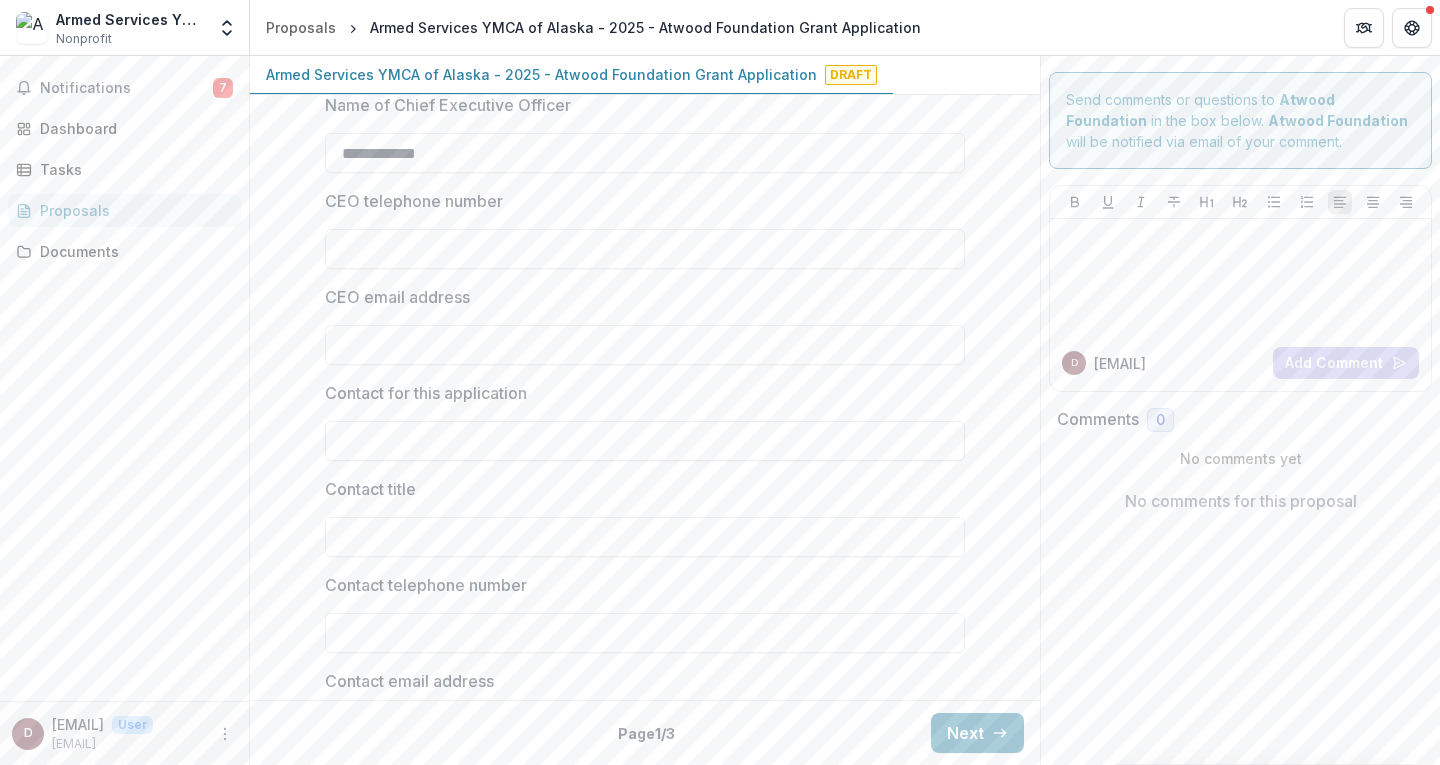 click on "Contact for this application" at bounding box center (645, 441) 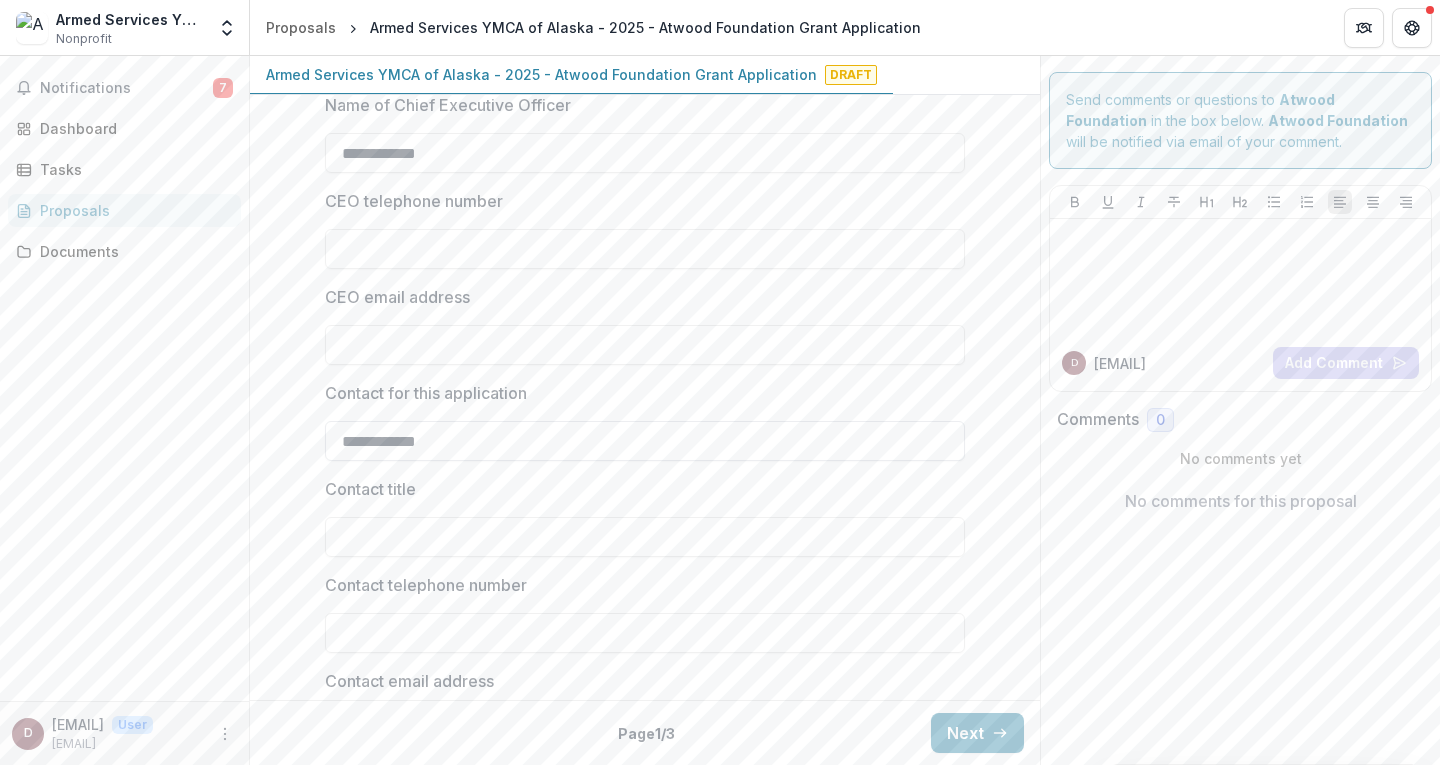 type on "**********" 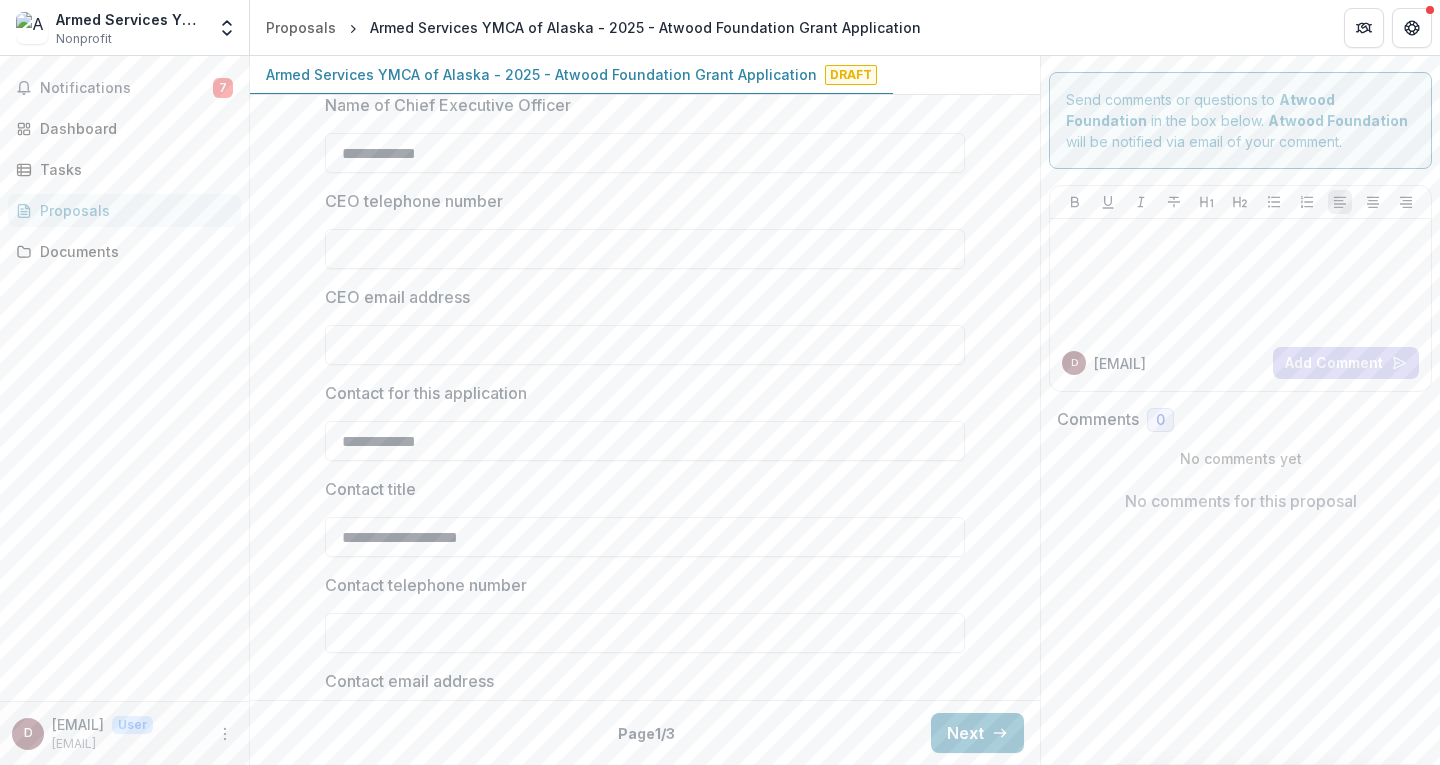 type on "**********" 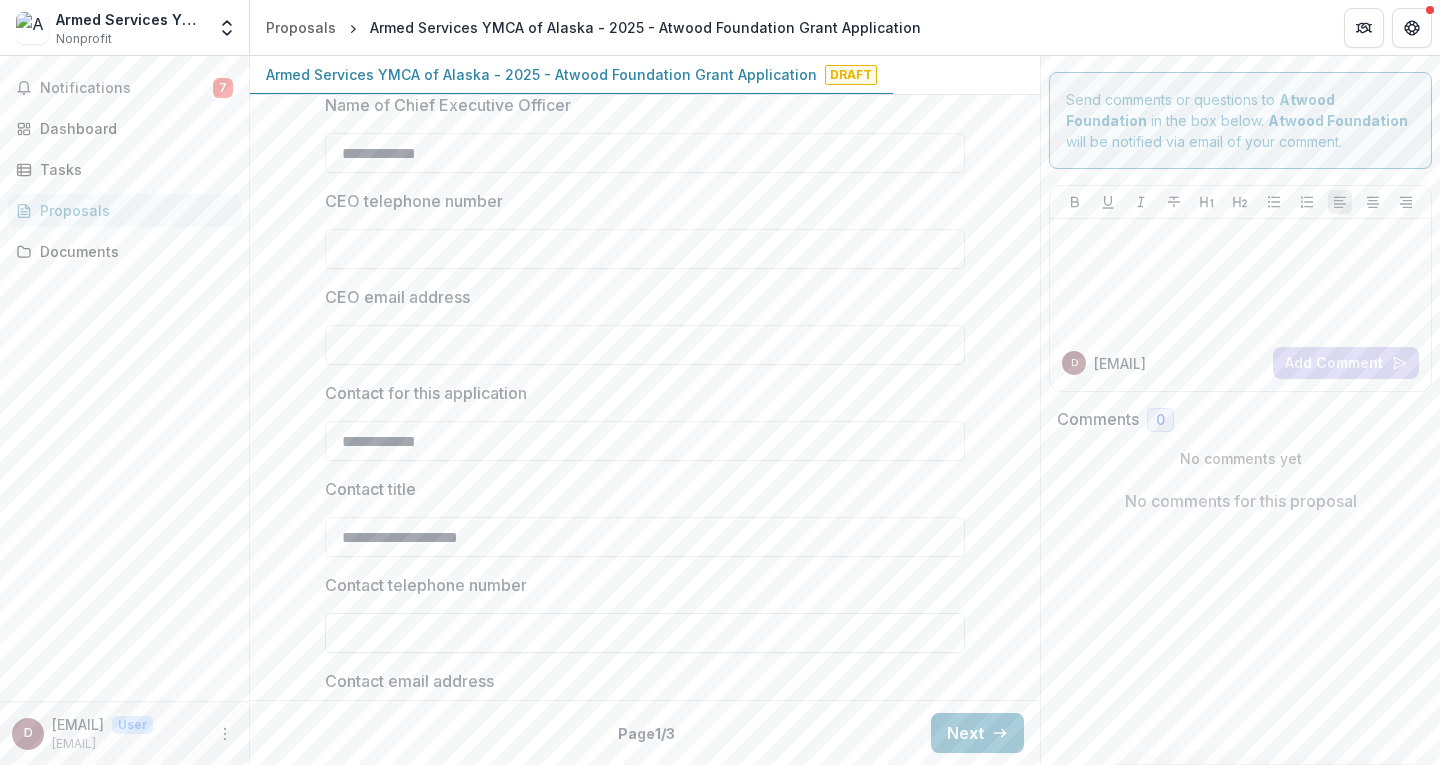 click on "Contact telephone number" at bounding box center [645, 633] 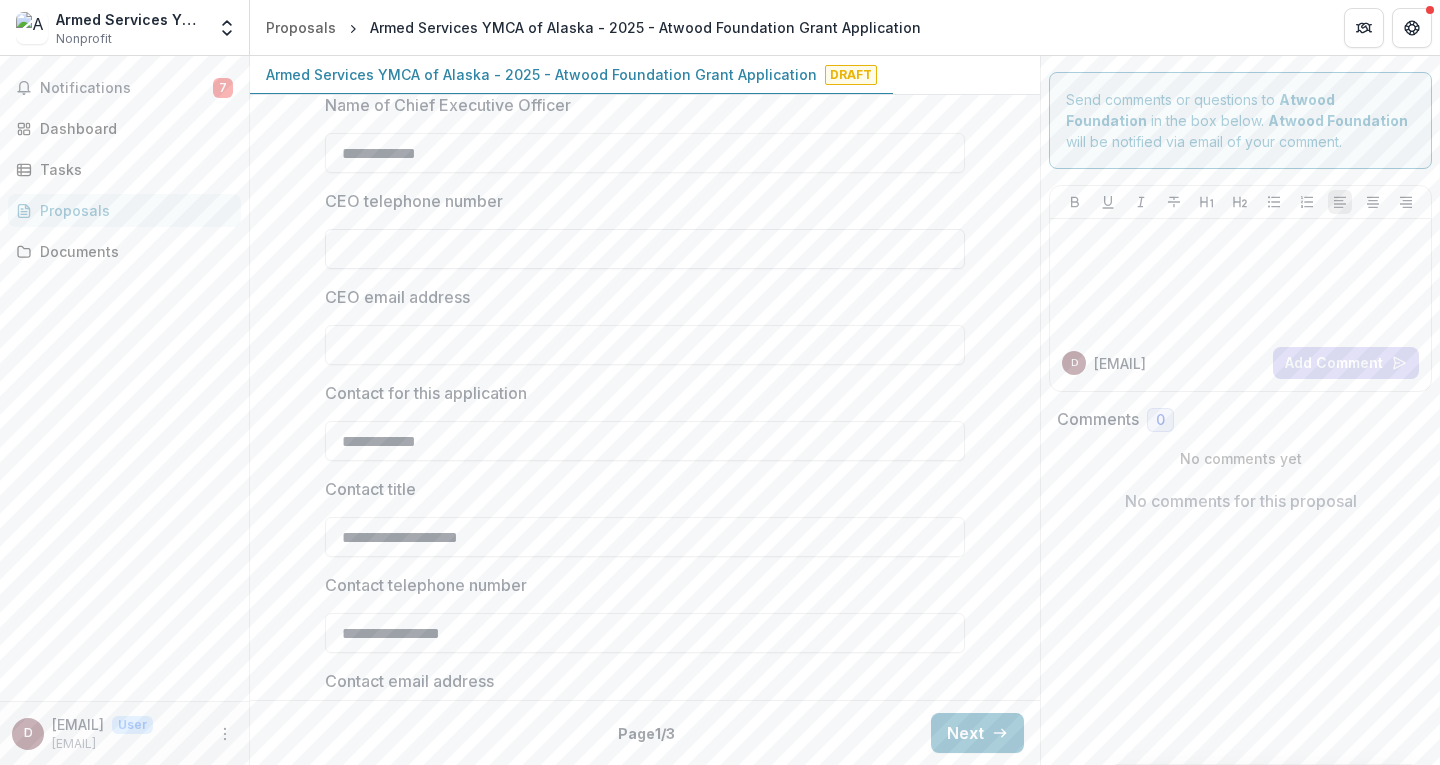 type on "**********" 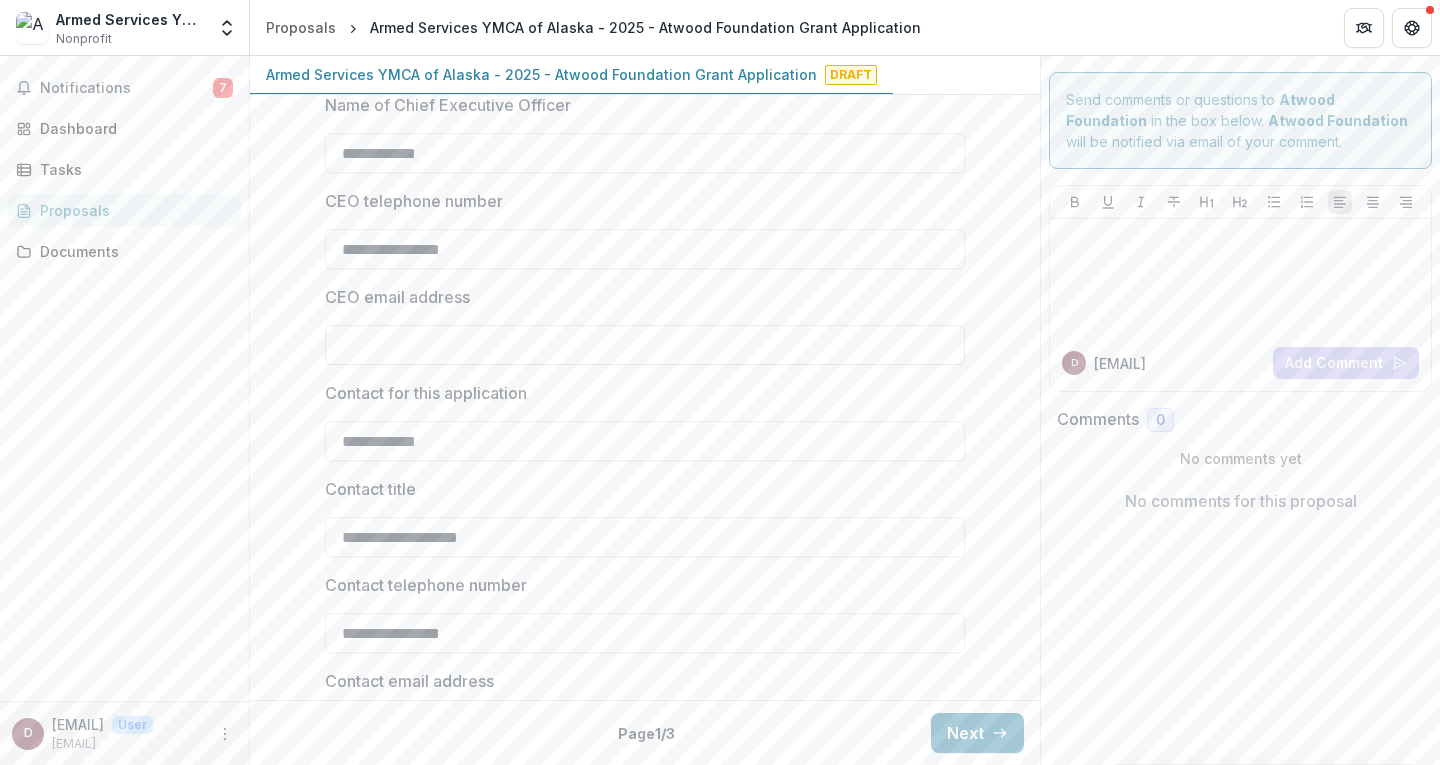 type on "**********" 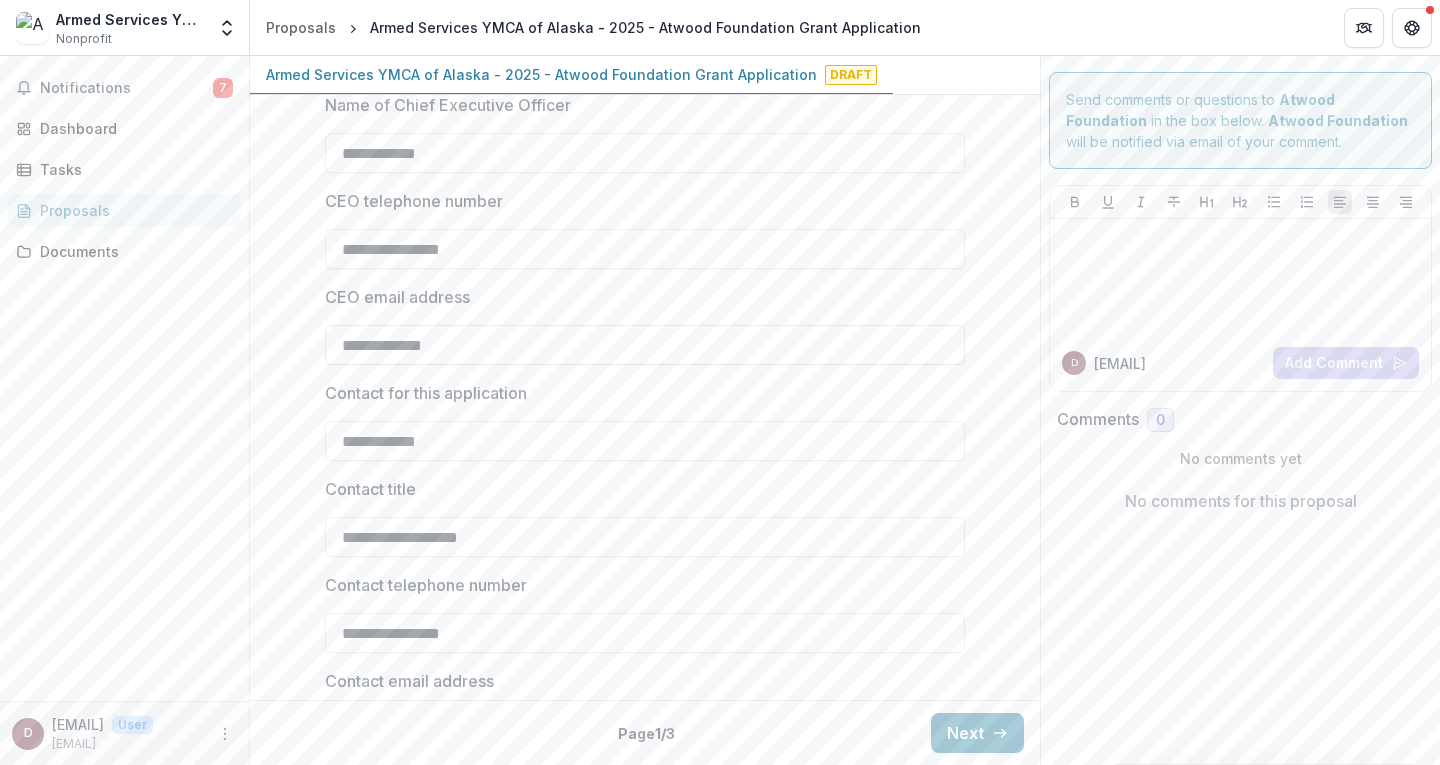 drag, startPoint x: 469, startPoint y: 344, endPoint x: 330, endPoint y: 349, distance: 139.0899 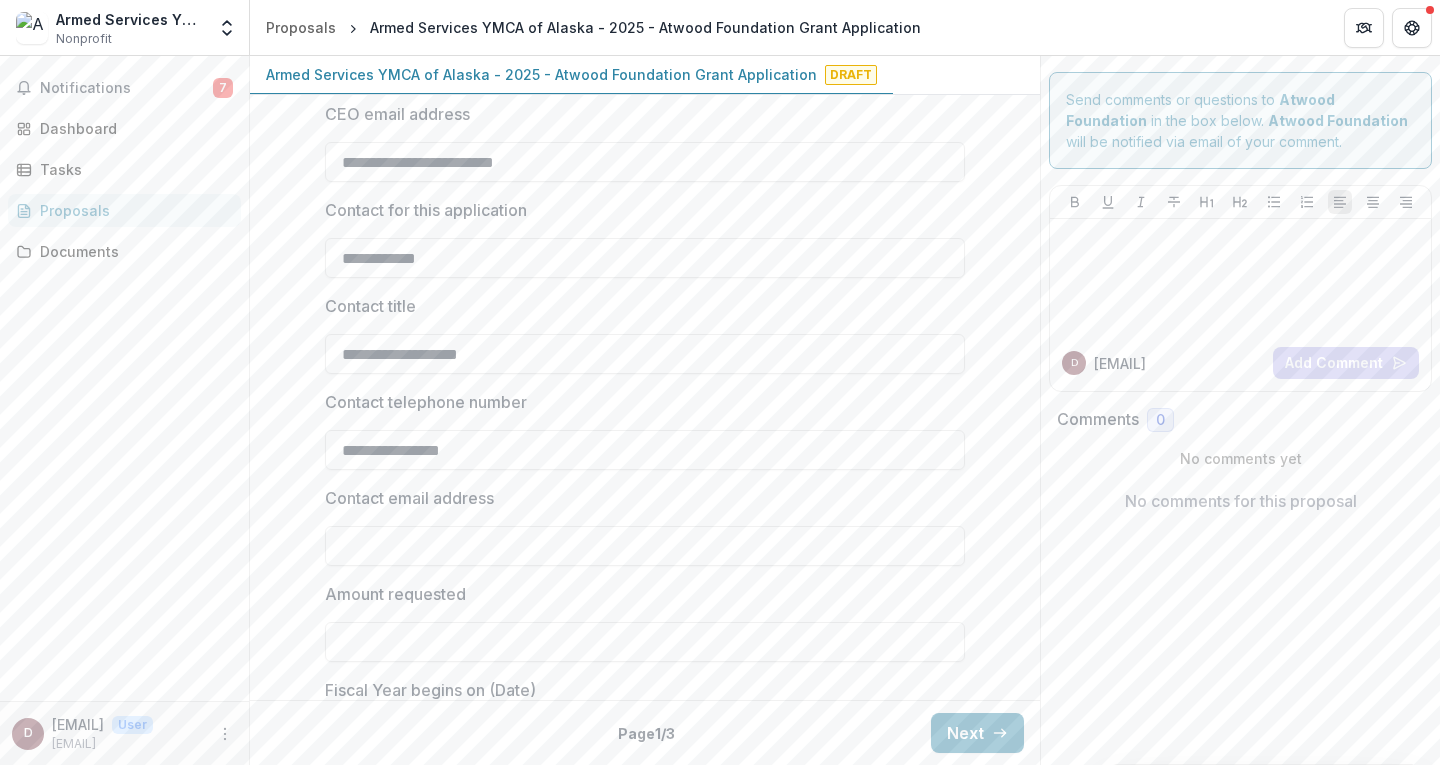 scroll, scrollTop: 1900, scrollLeft: 0, axis: vertical 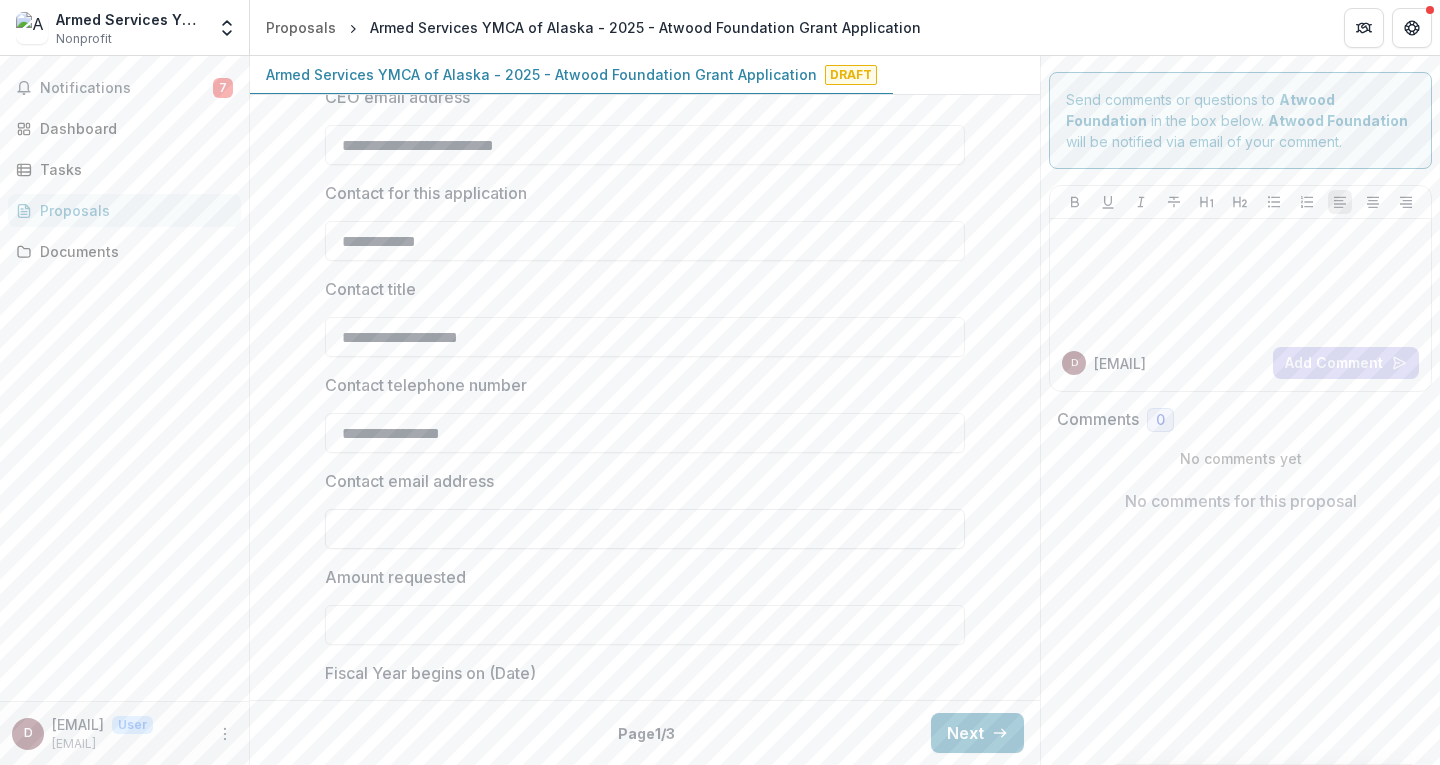 type on "**********" 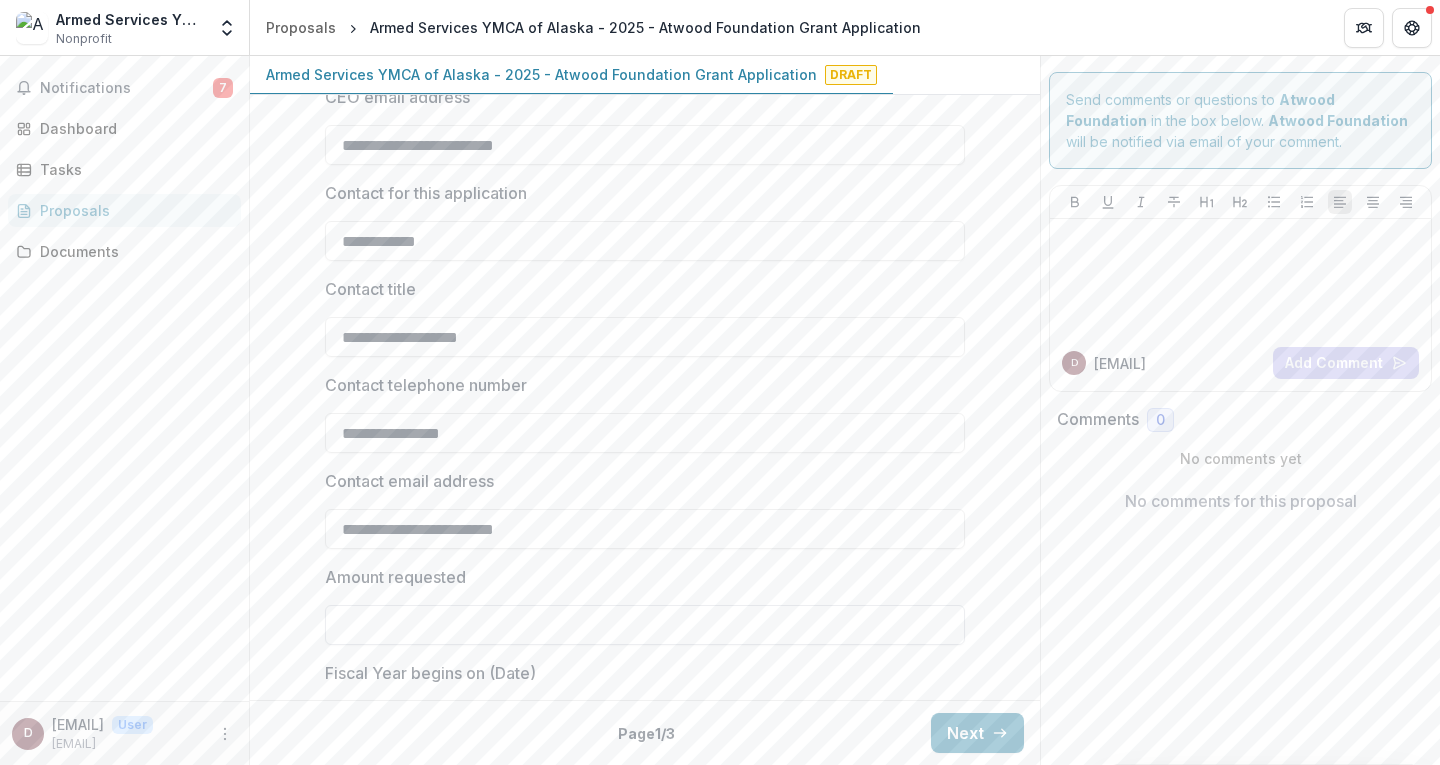 type on "**********" 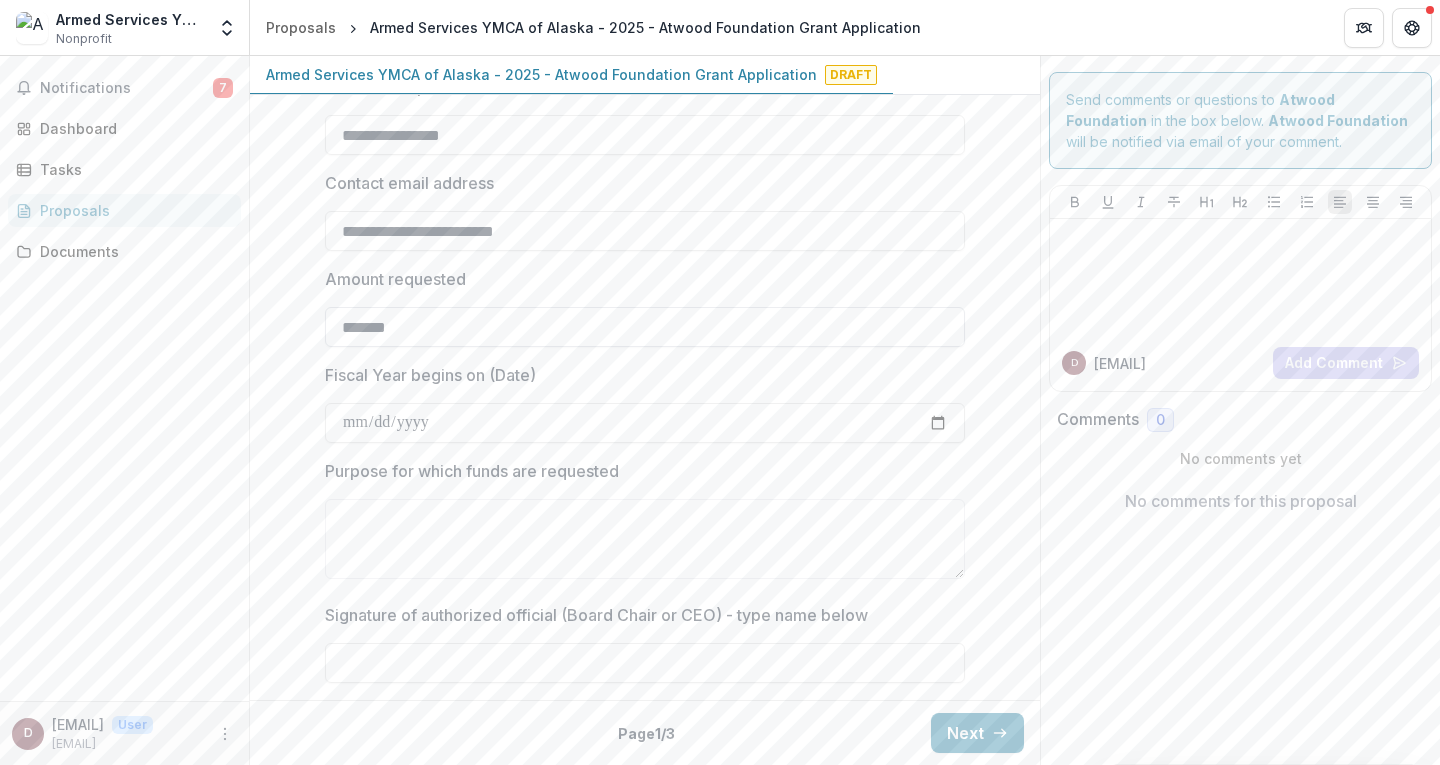 scroll, scrollTop: 2200, scrollLeft: 0, axis: vertical 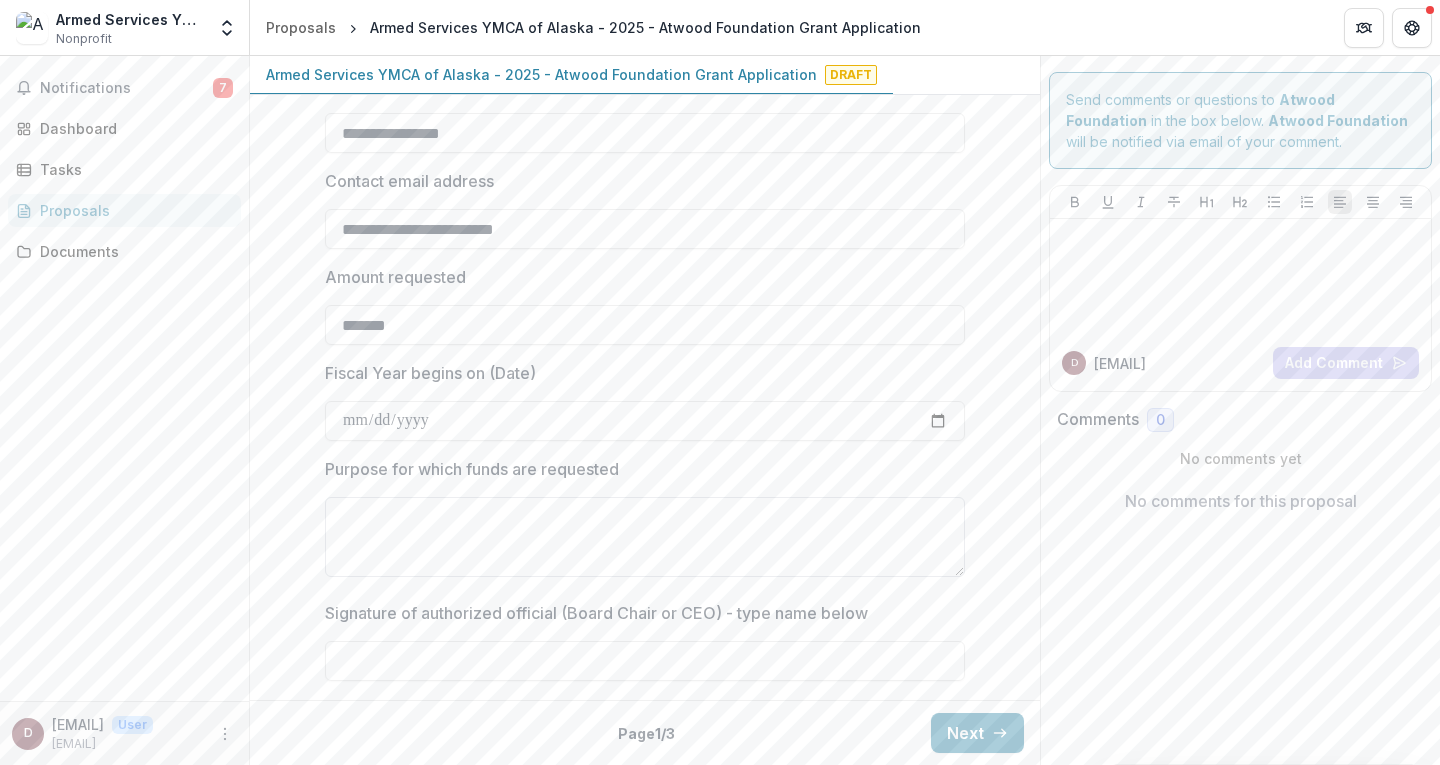 type on "*******" 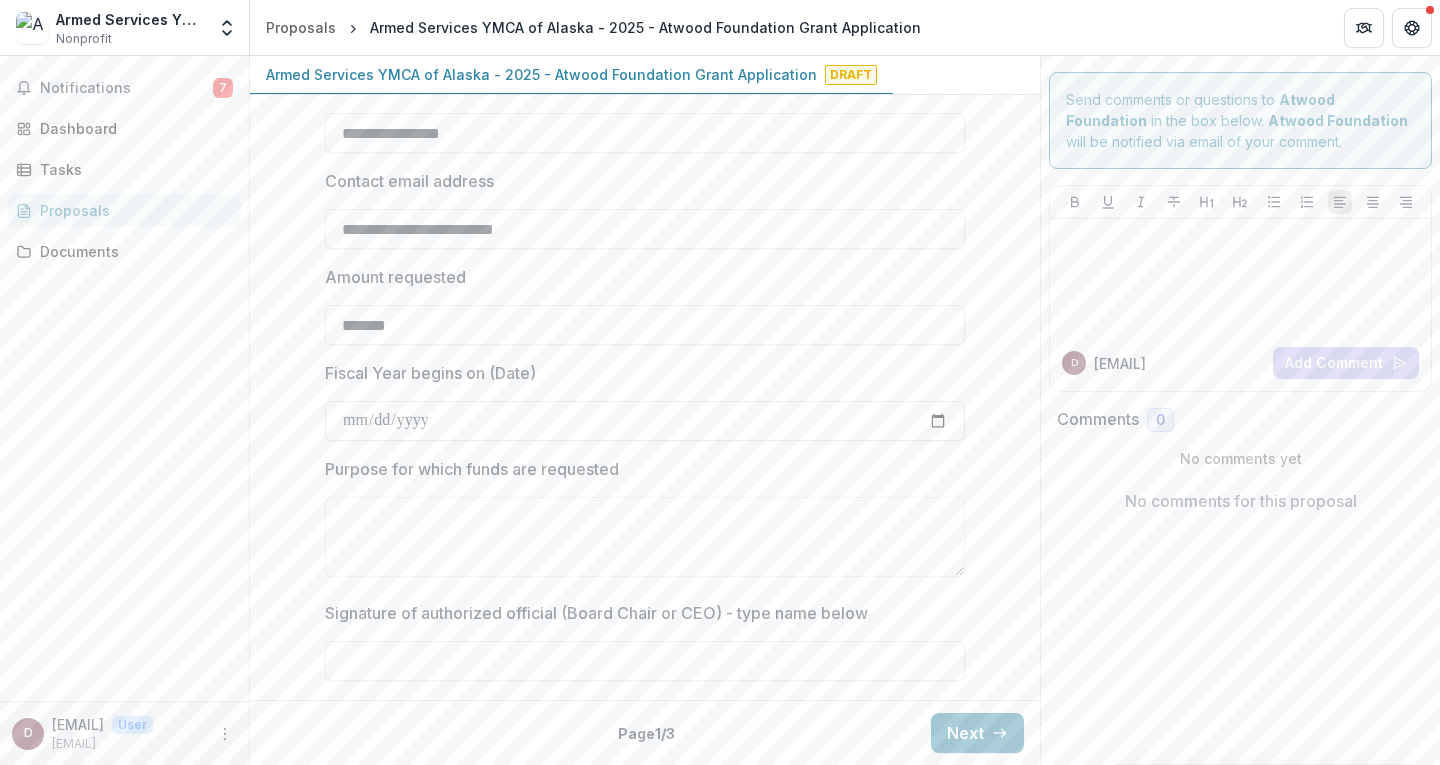 click on "Fiscal Year begins on (Date)" at bounding box center (645, 421) 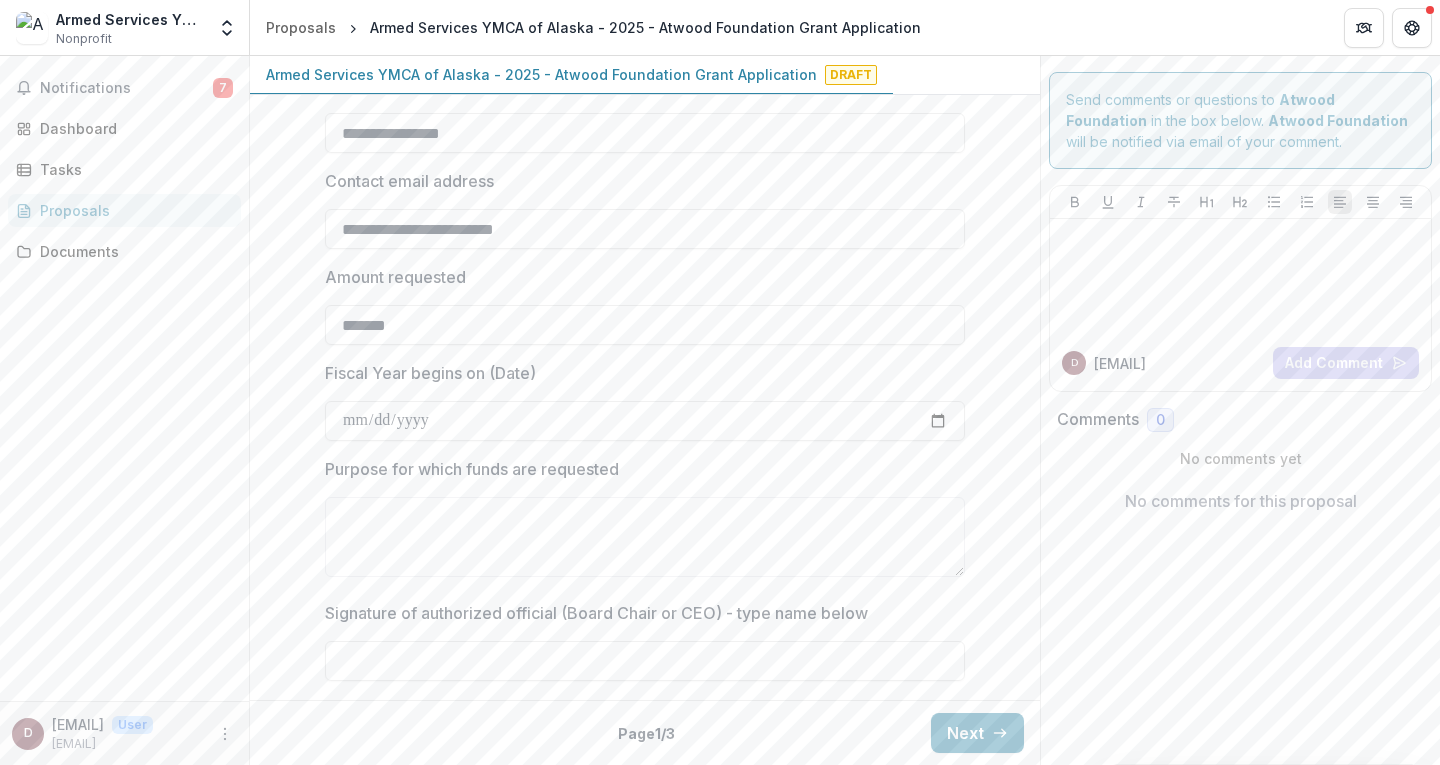 type on "**********" 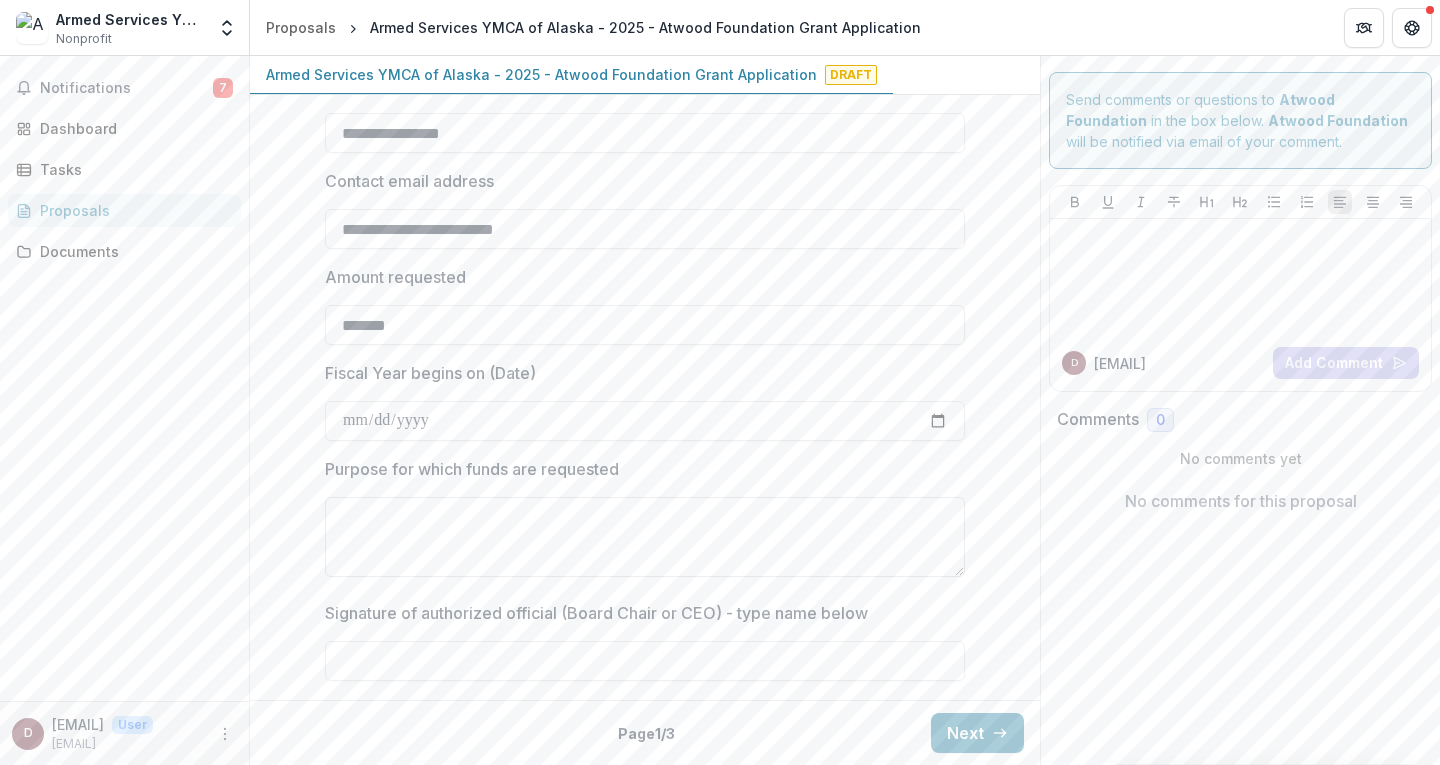click on "Purpose for which funds are requested" at bounding box center (645, 537) 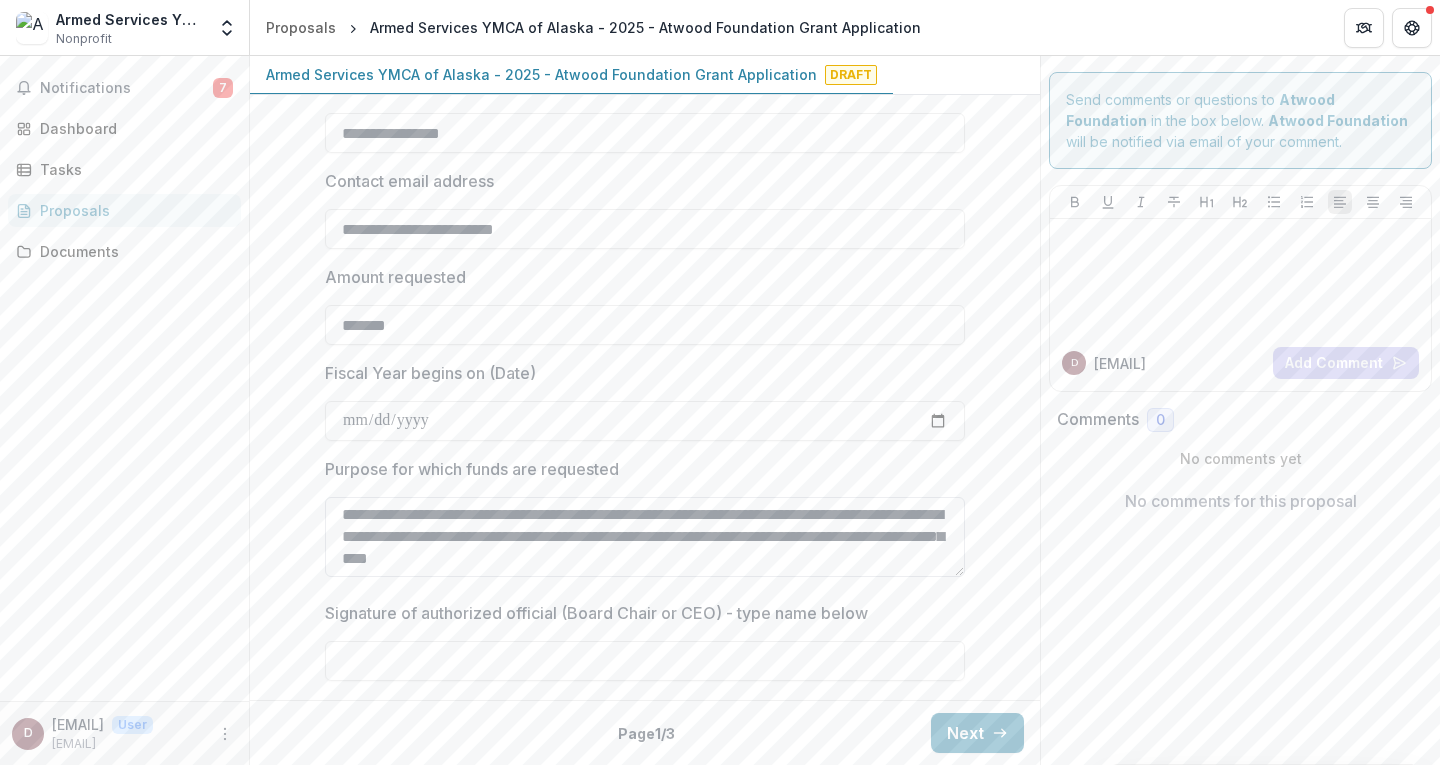 scroll, scrollTop: 4, scrollLeft: 0, axis: vertical 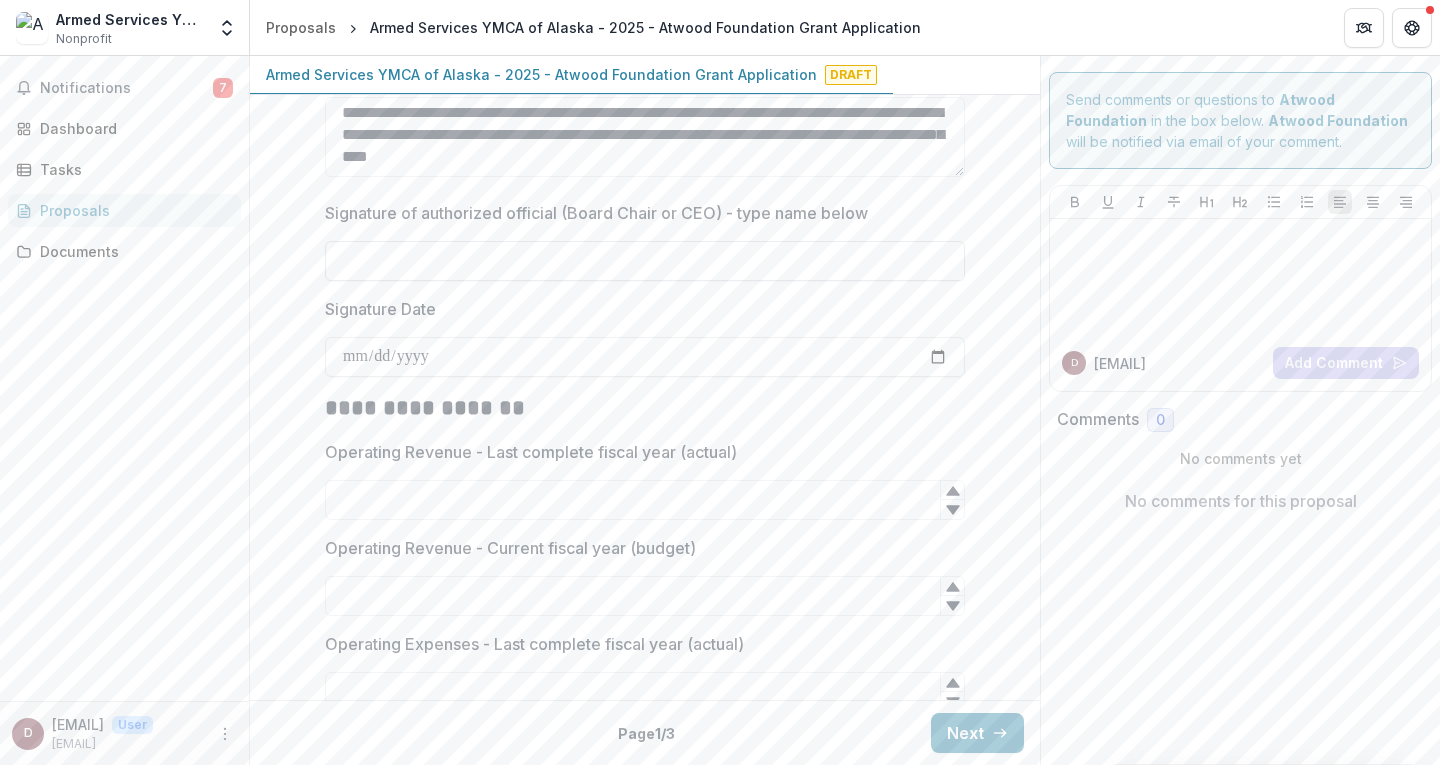 type on "**********" 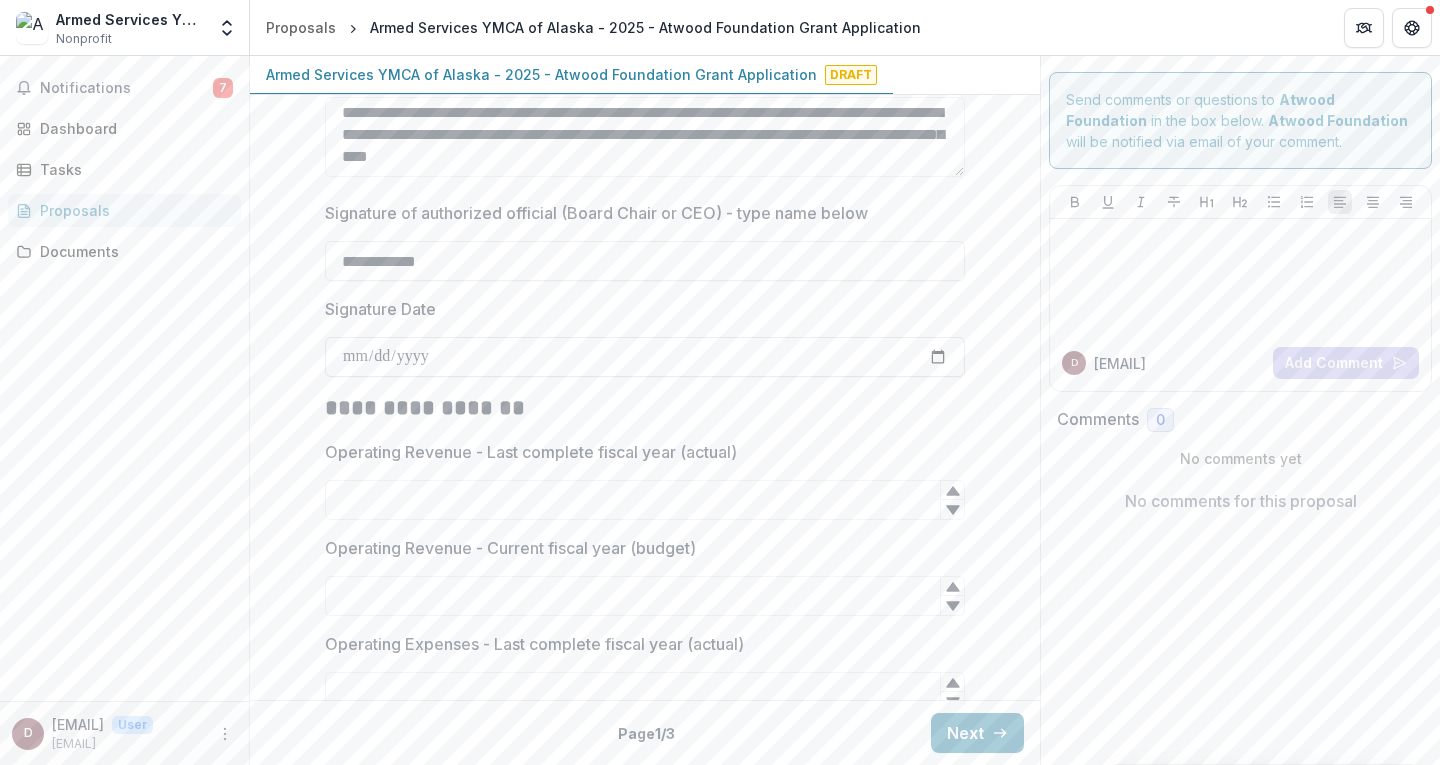 type on "**********" 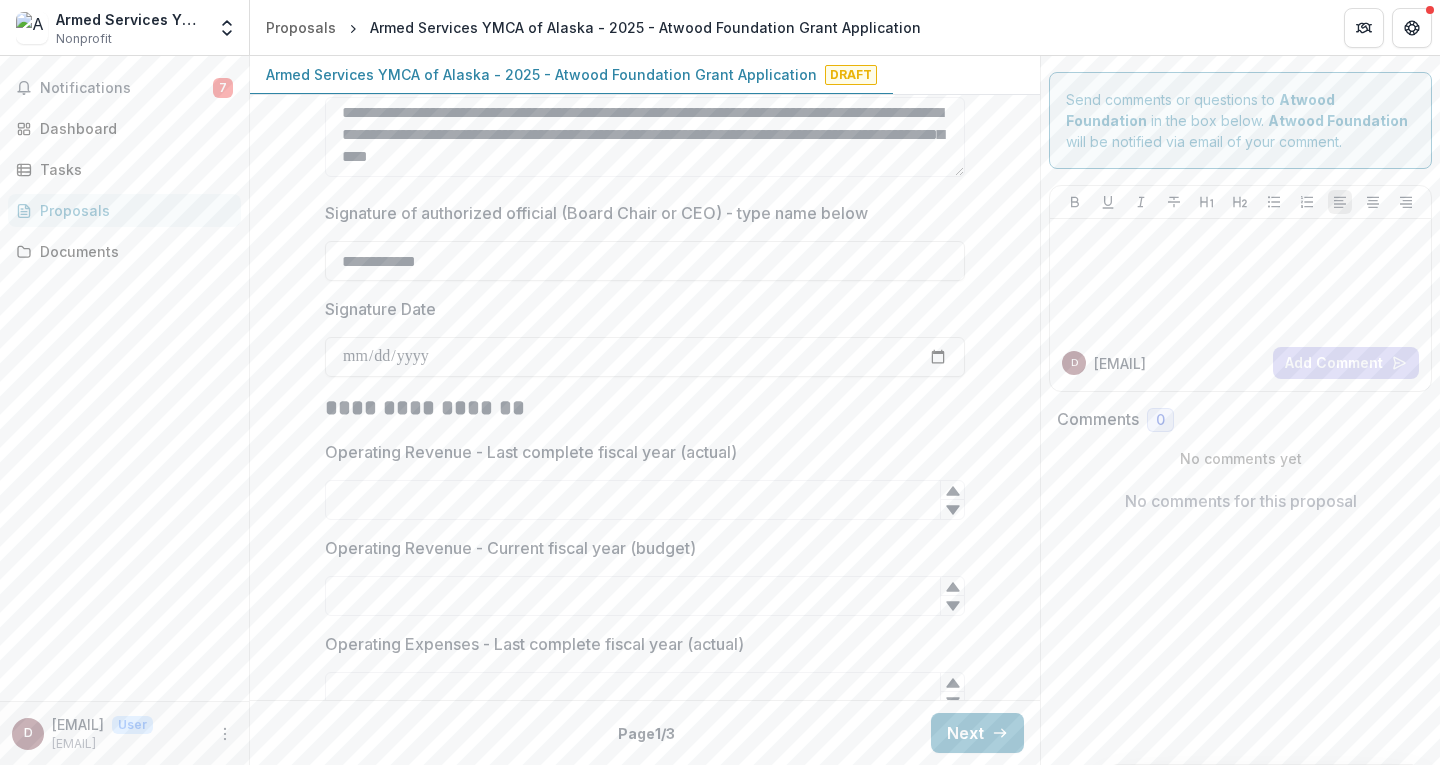 type on "**********" 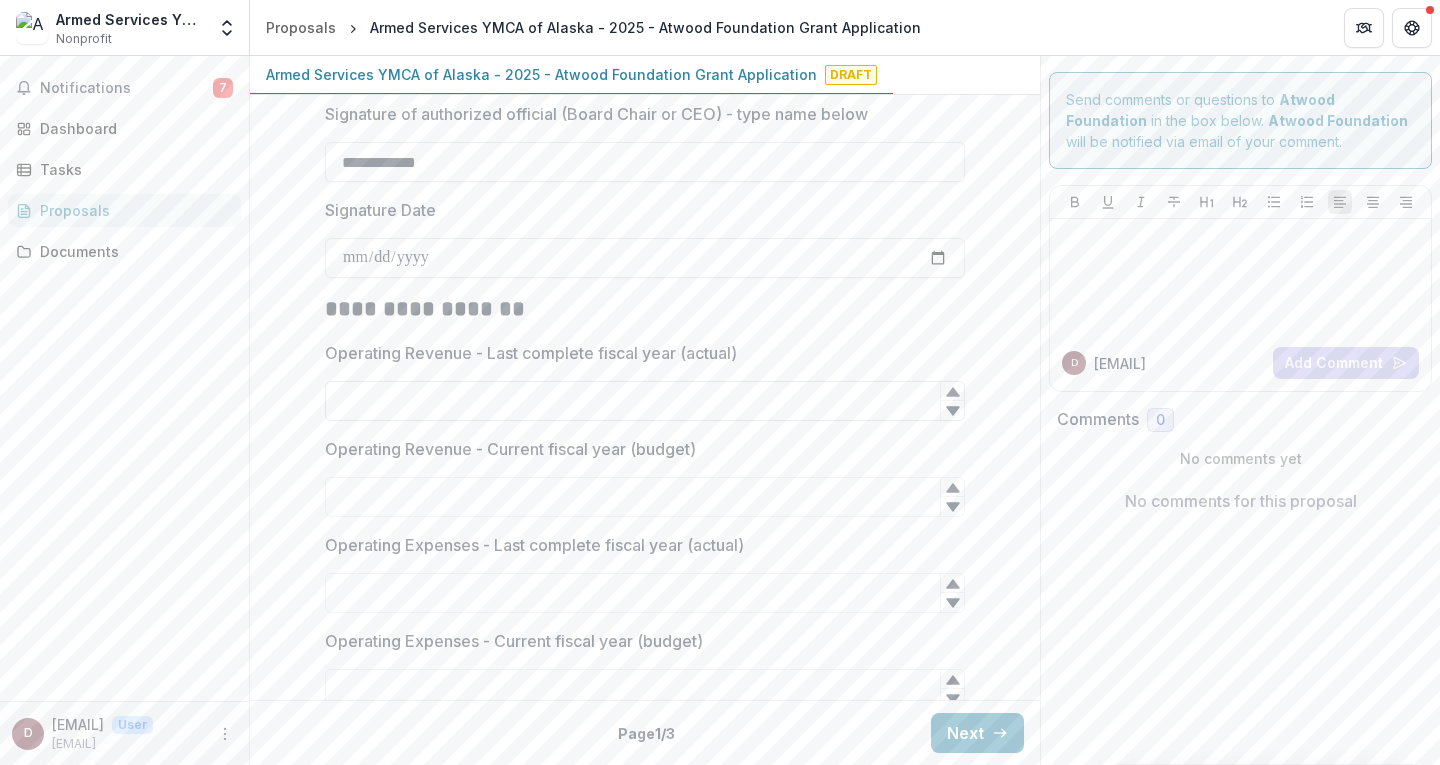 scroll, scrollTop: 2700, scrollLeft: 0, axis: vertical 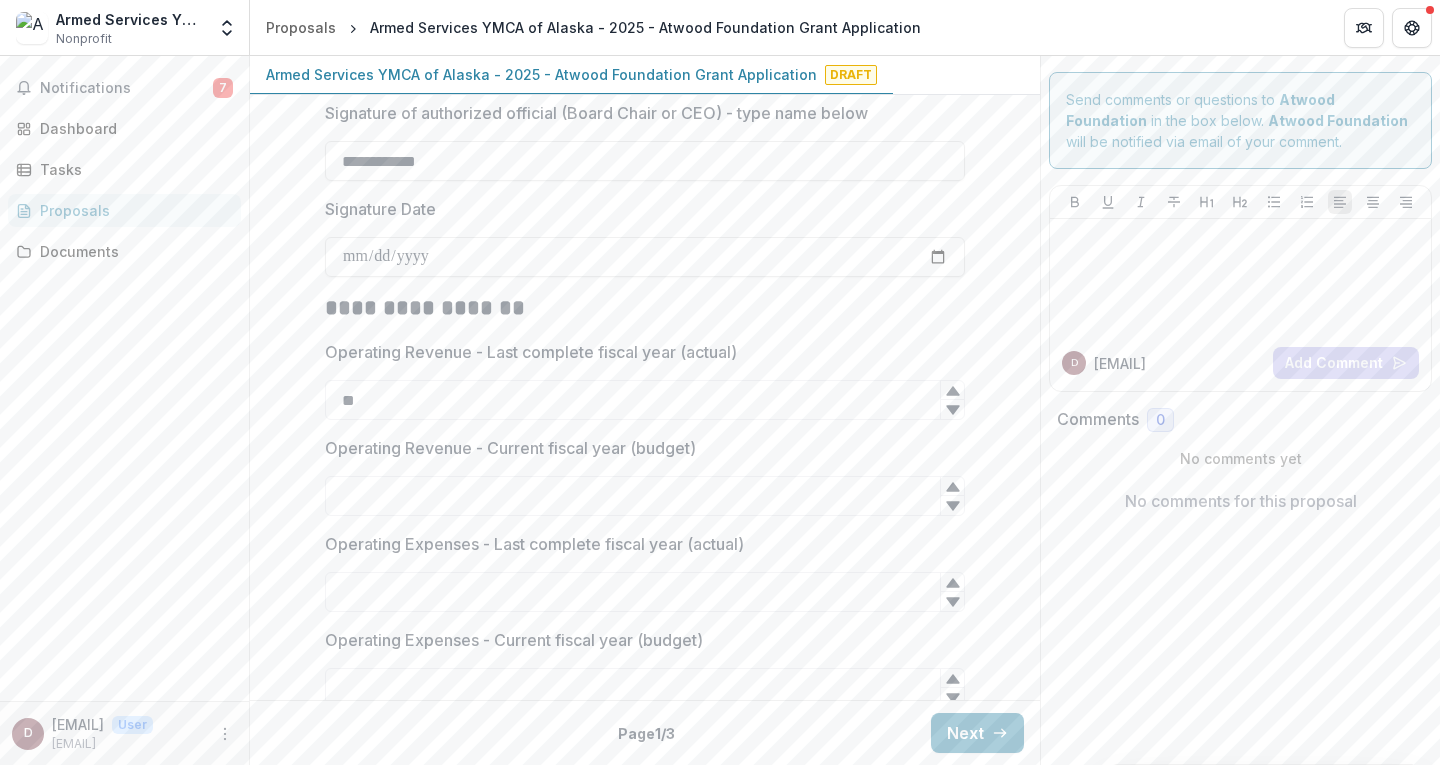 click at bounding box center (952, 409) 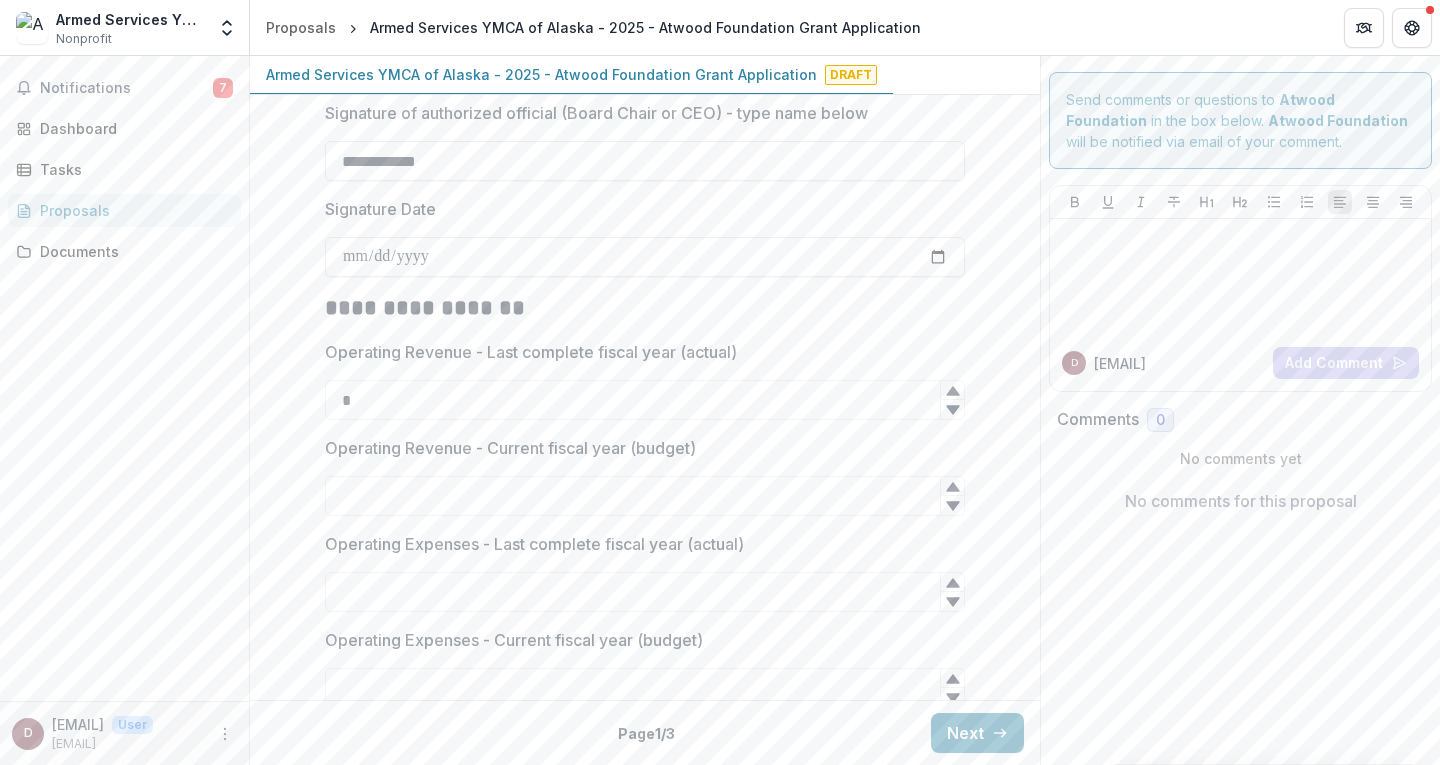 click 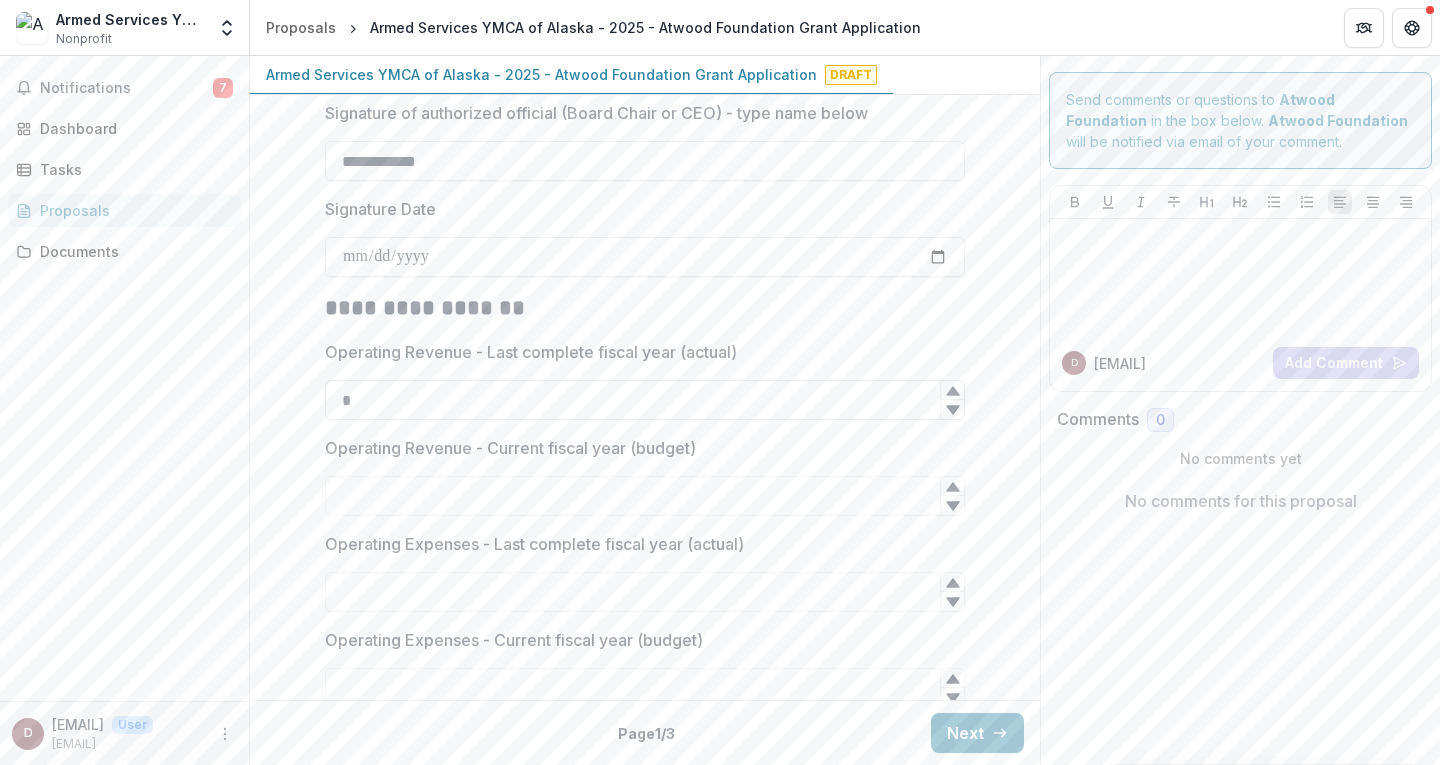 paste on "**********" 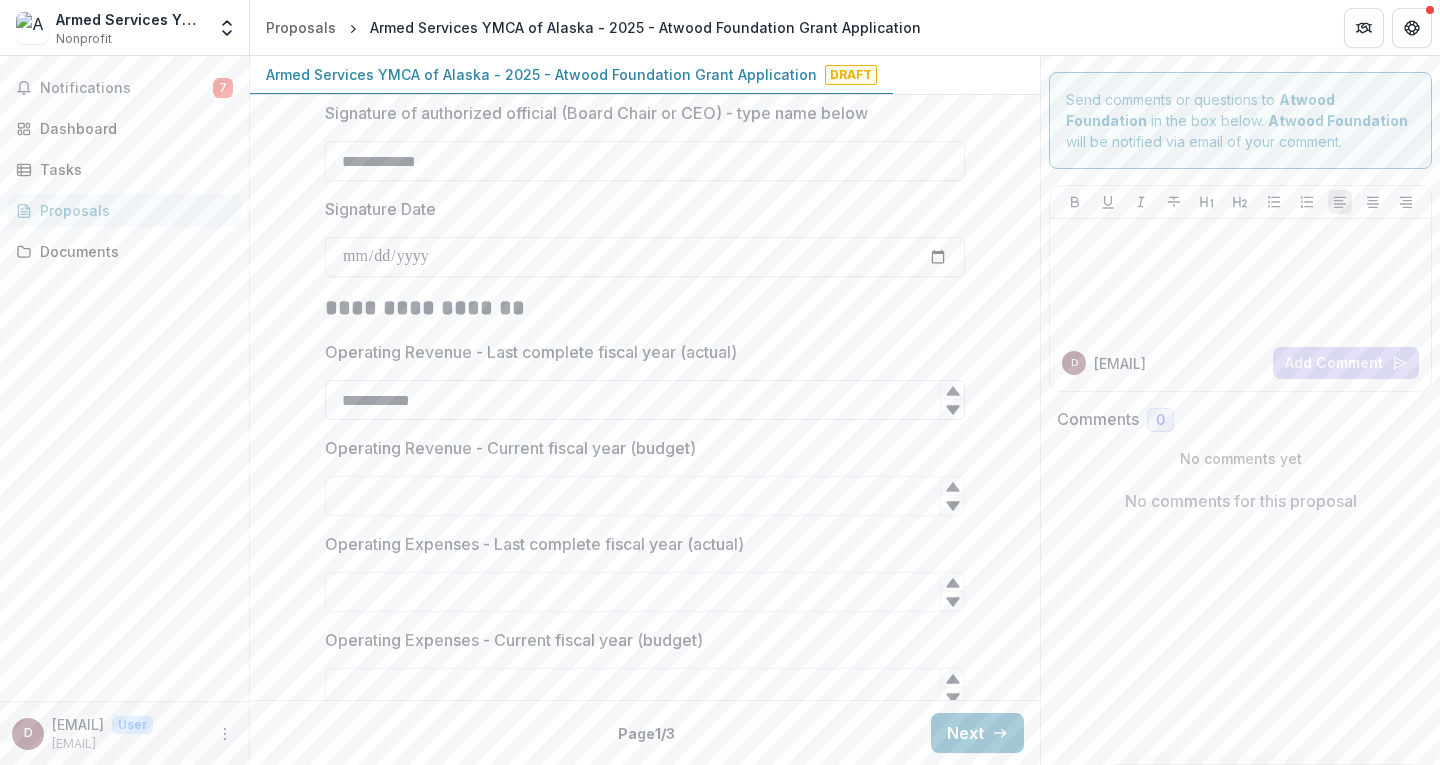 click on "**********" at bounding box center (645, 400) 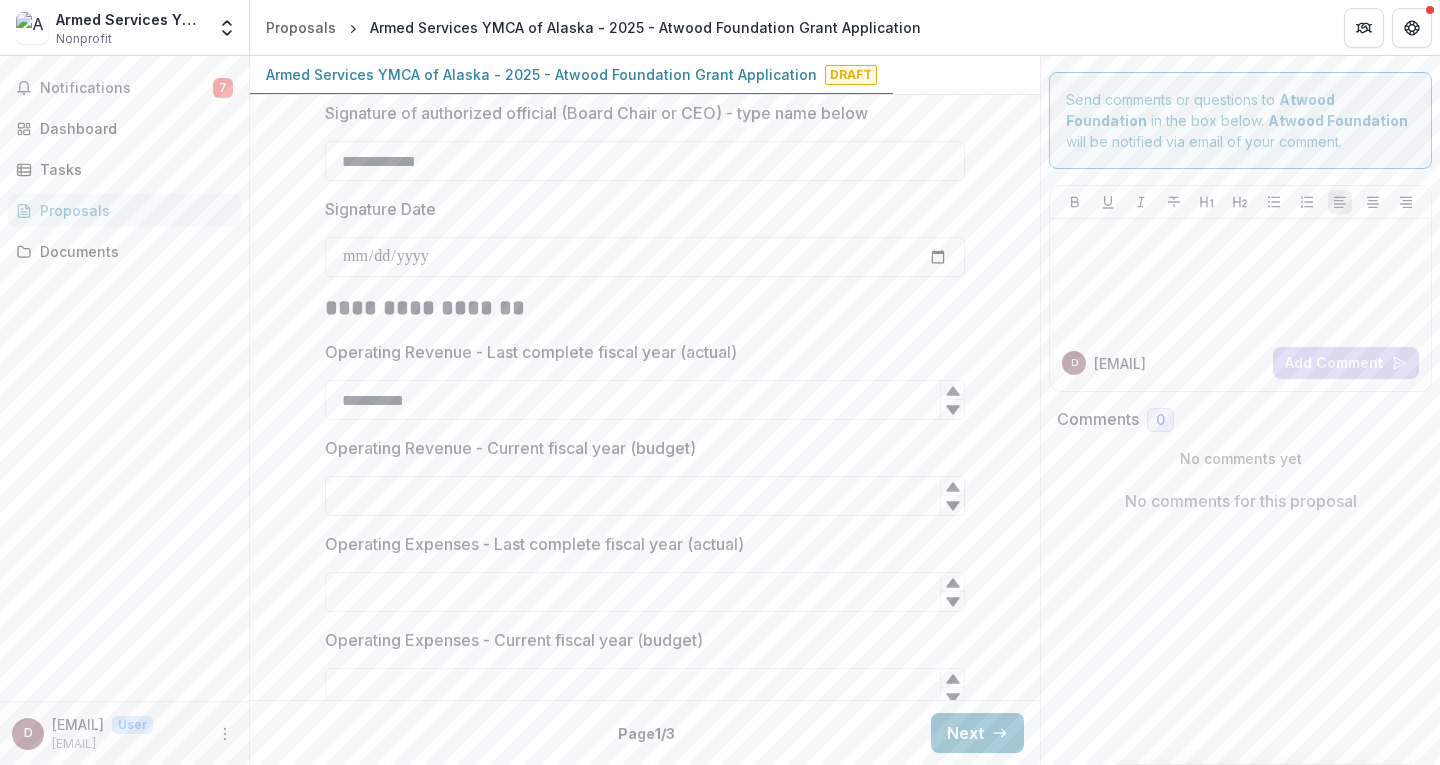 type on "**********" 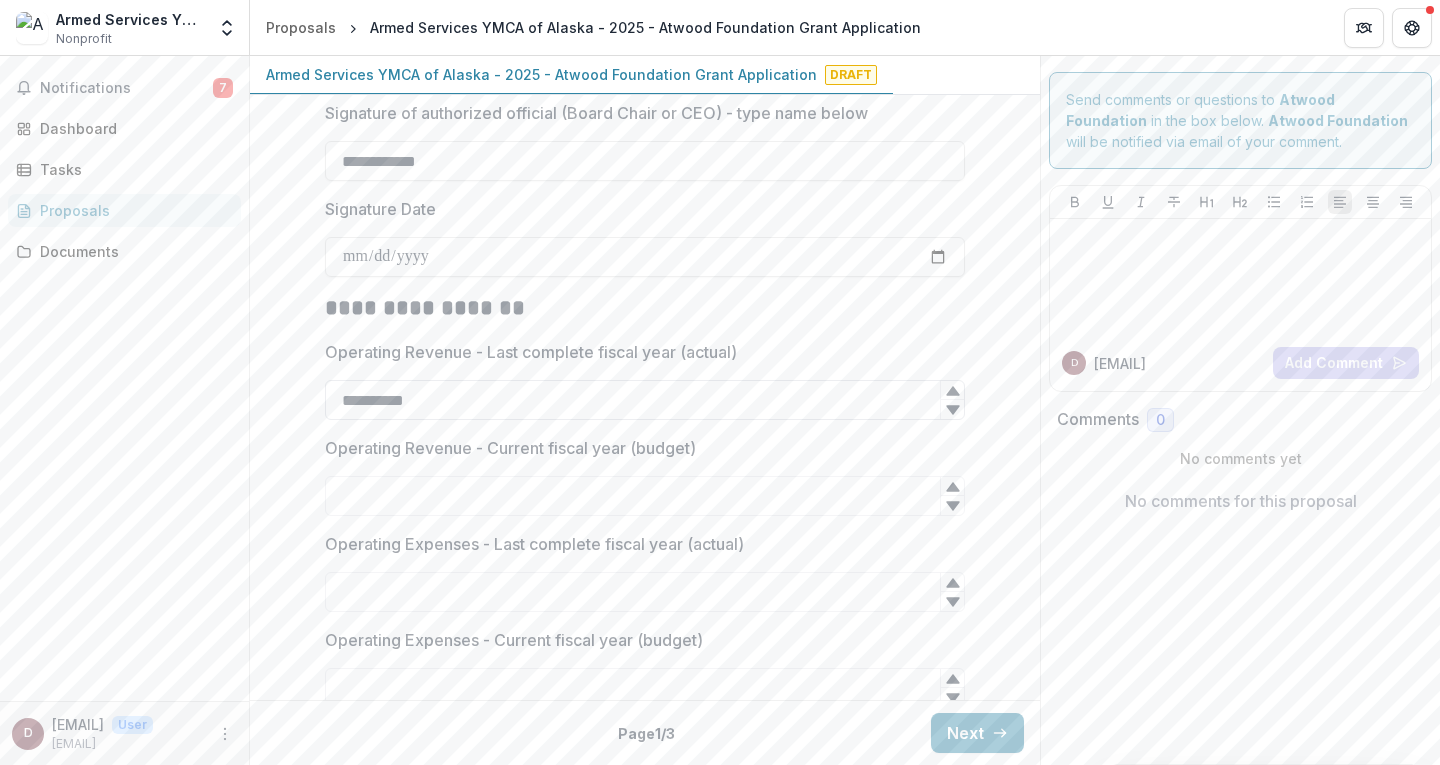 paste on "**********" 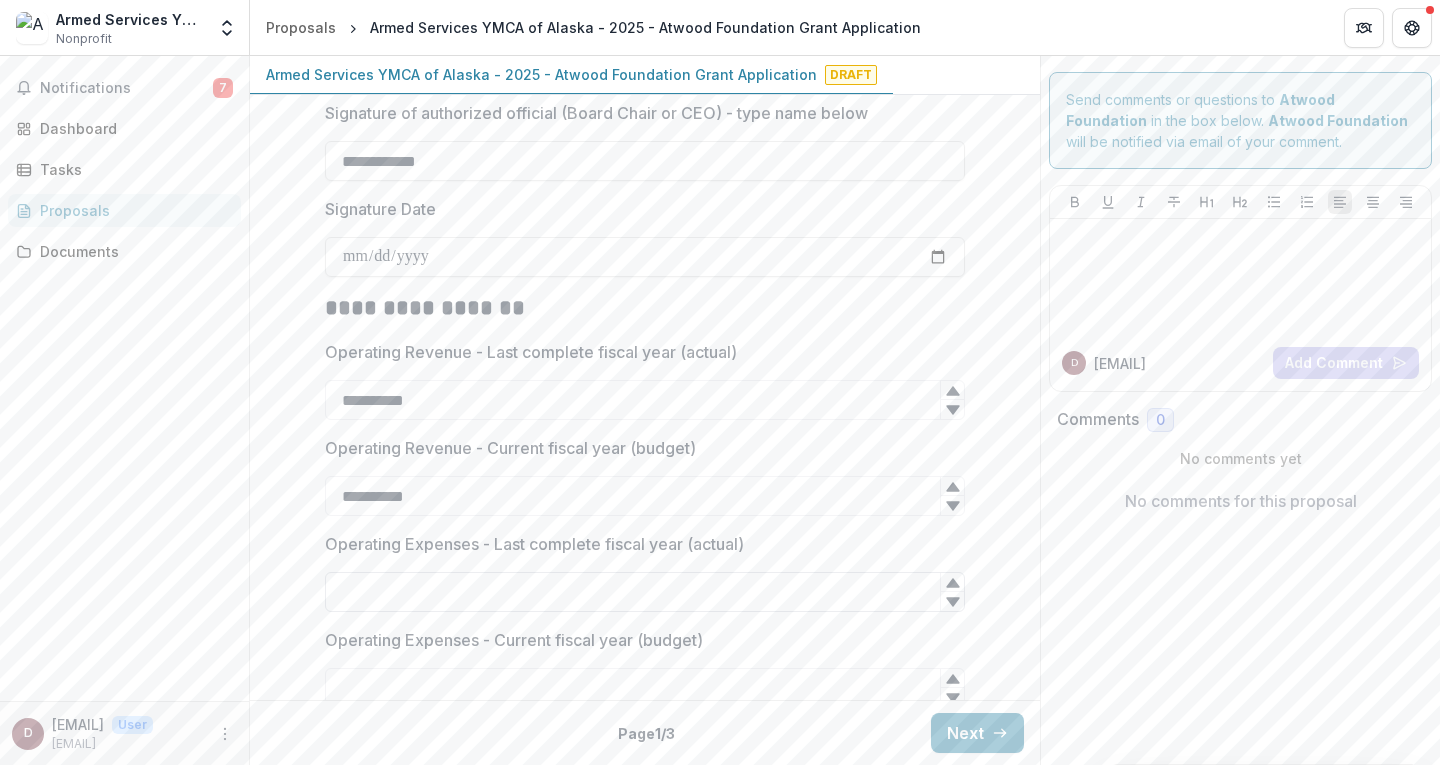 type on "*******" 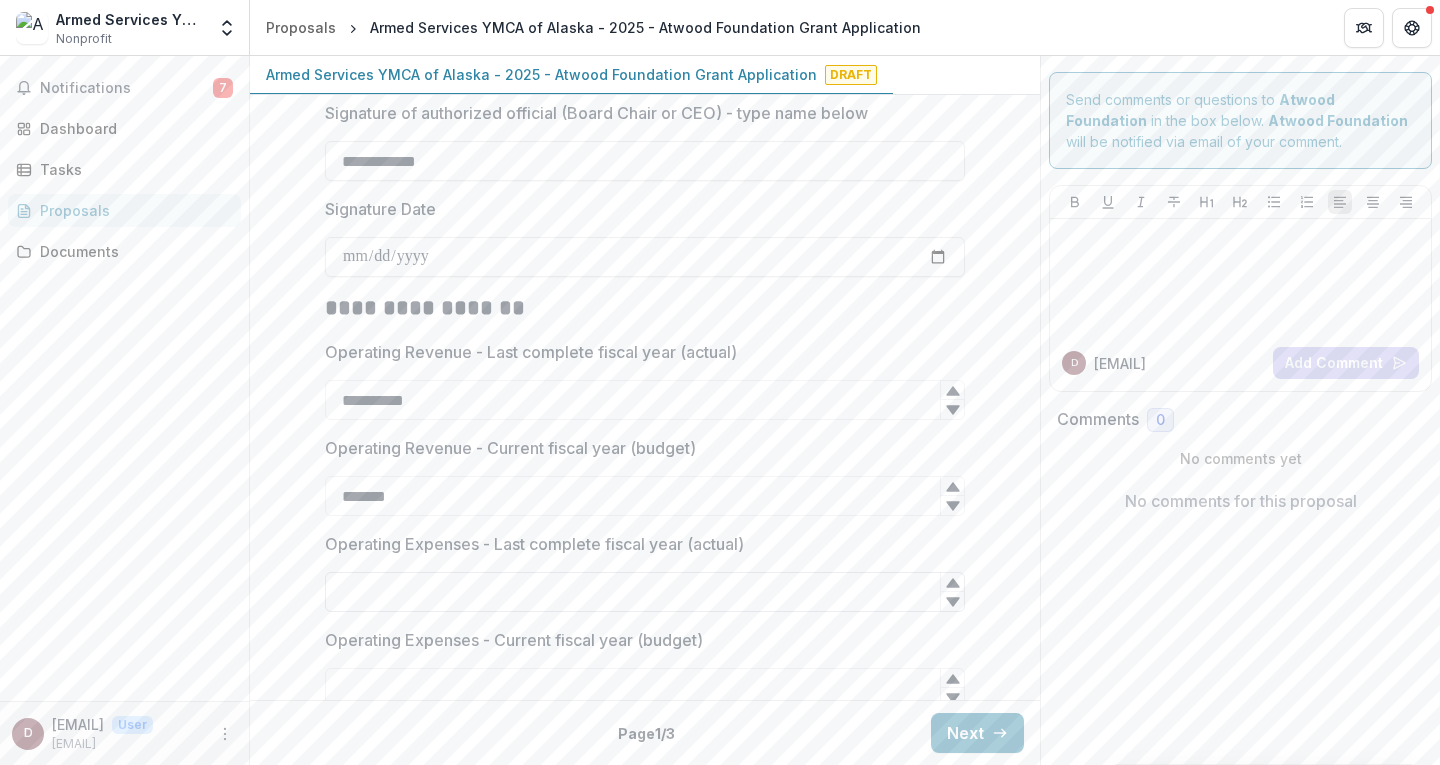 click on "Operating Expenses - Last complete fiscal year (actual)" at bounding box center (645, 592) 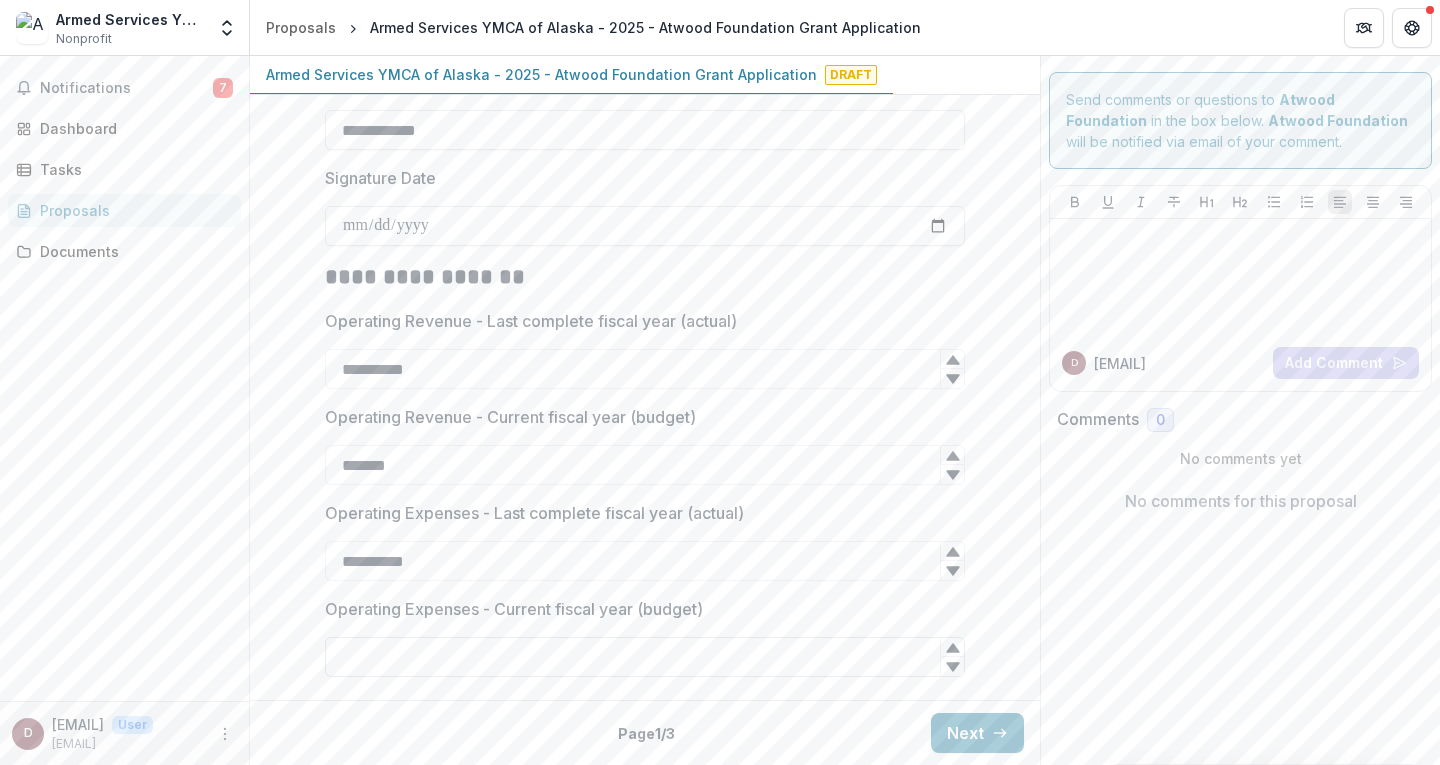 scroll, scrollTop: 2732, scrollLeft: 0, axis: vertical 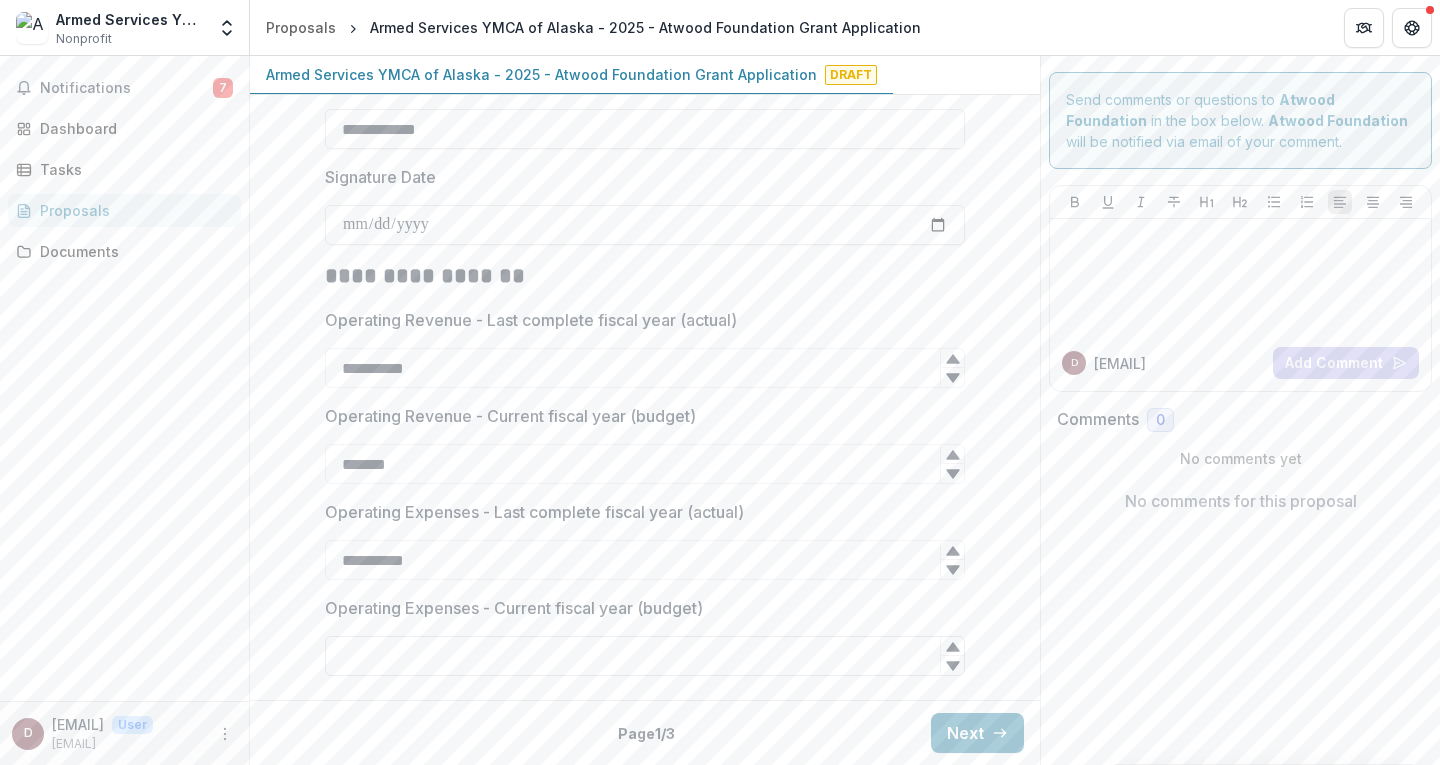 type on "**********" 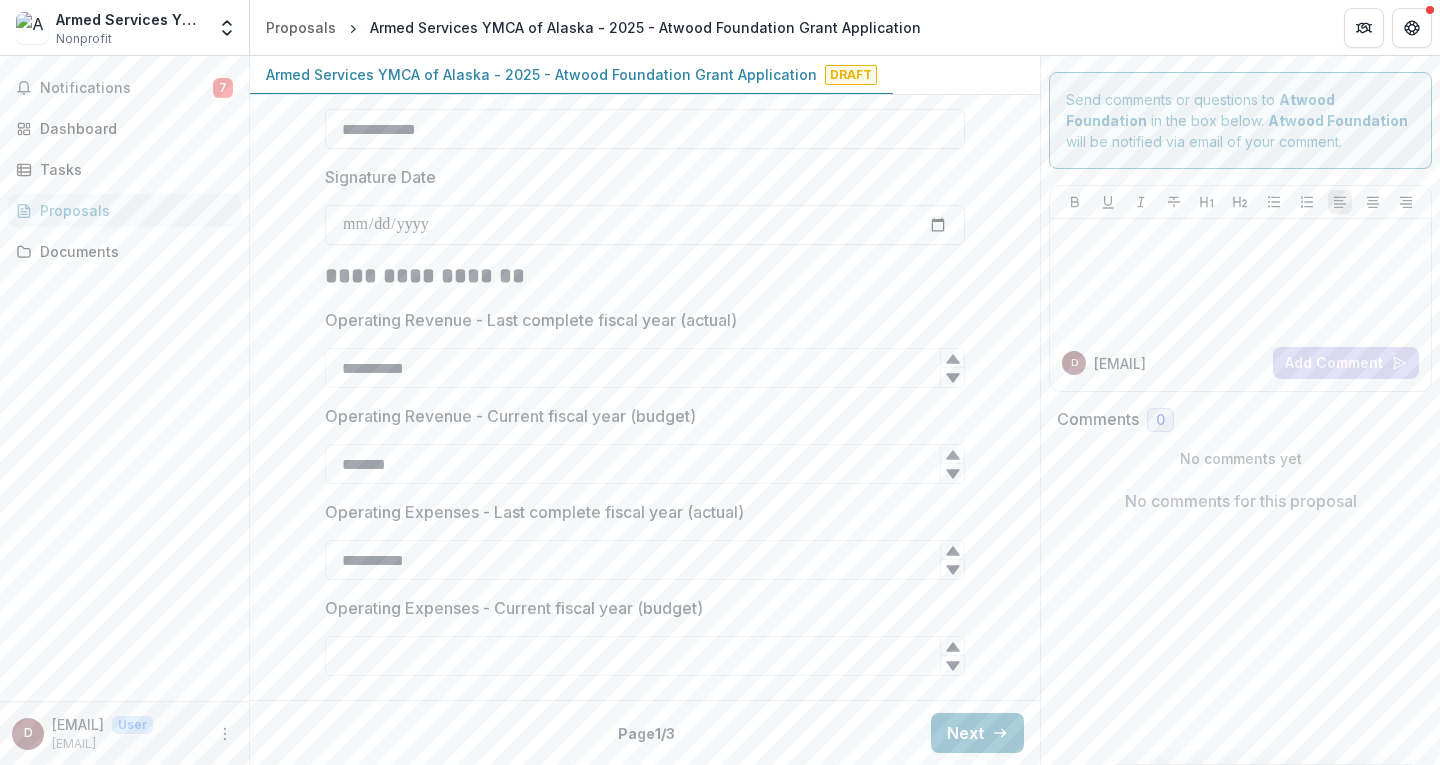 paste on "**********" 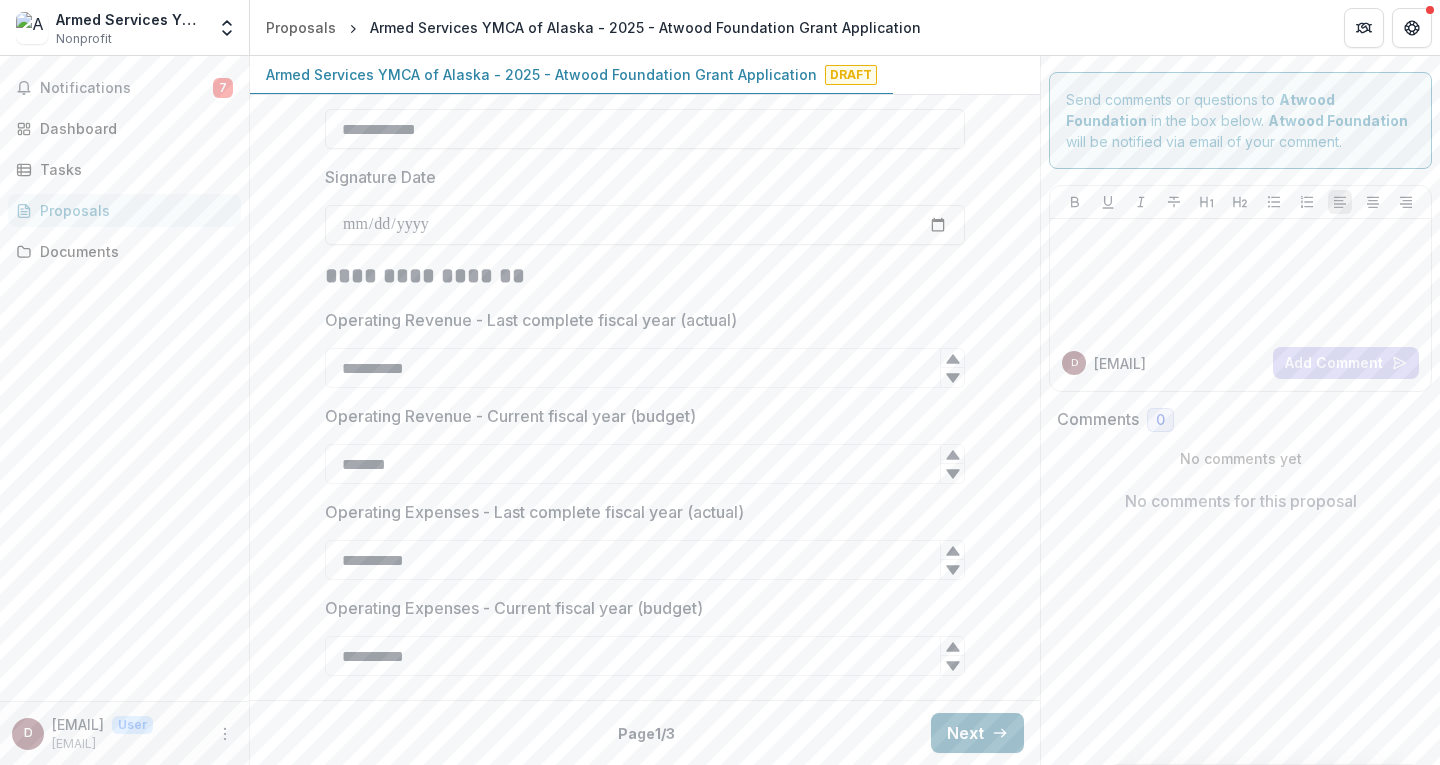 type on "*******" 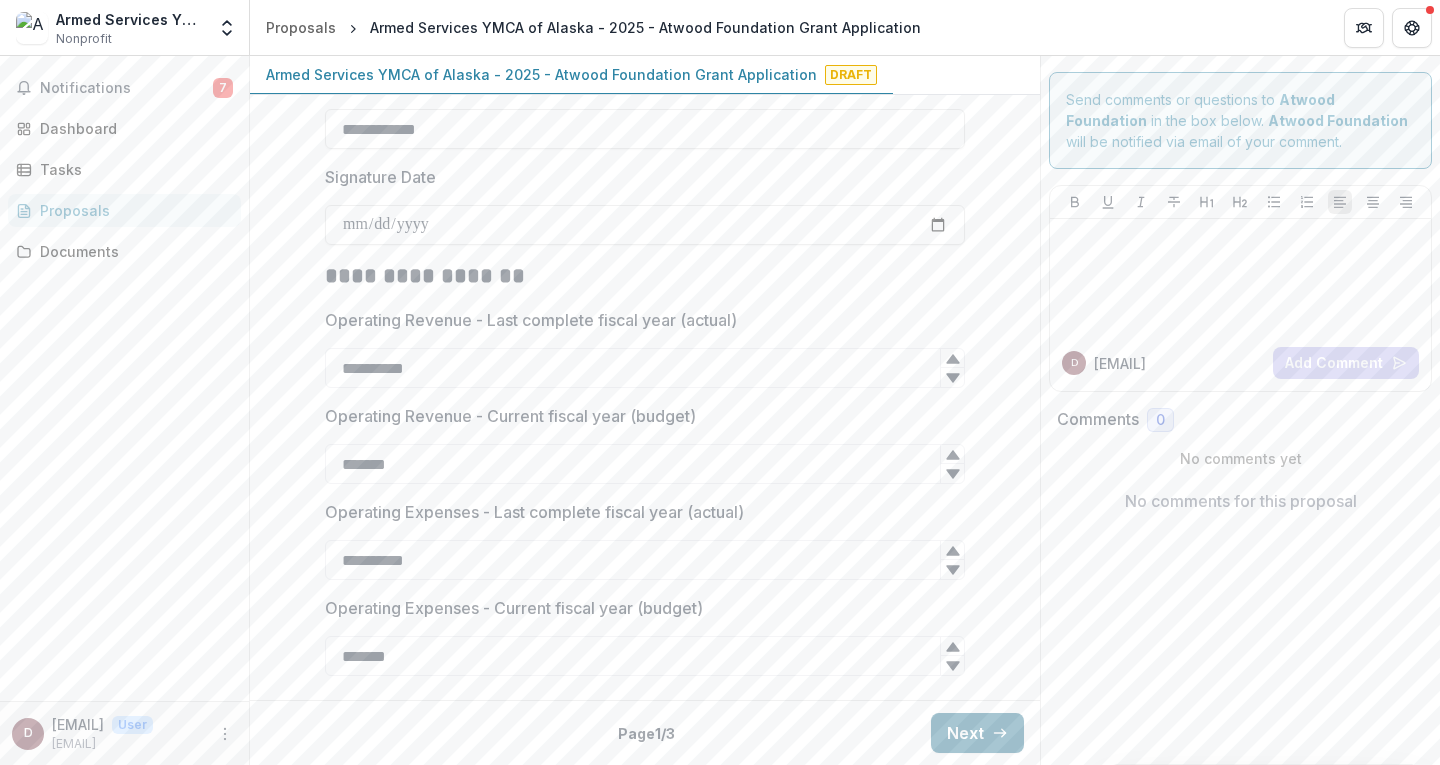 click on "Next" at bounding box center [977, 733] 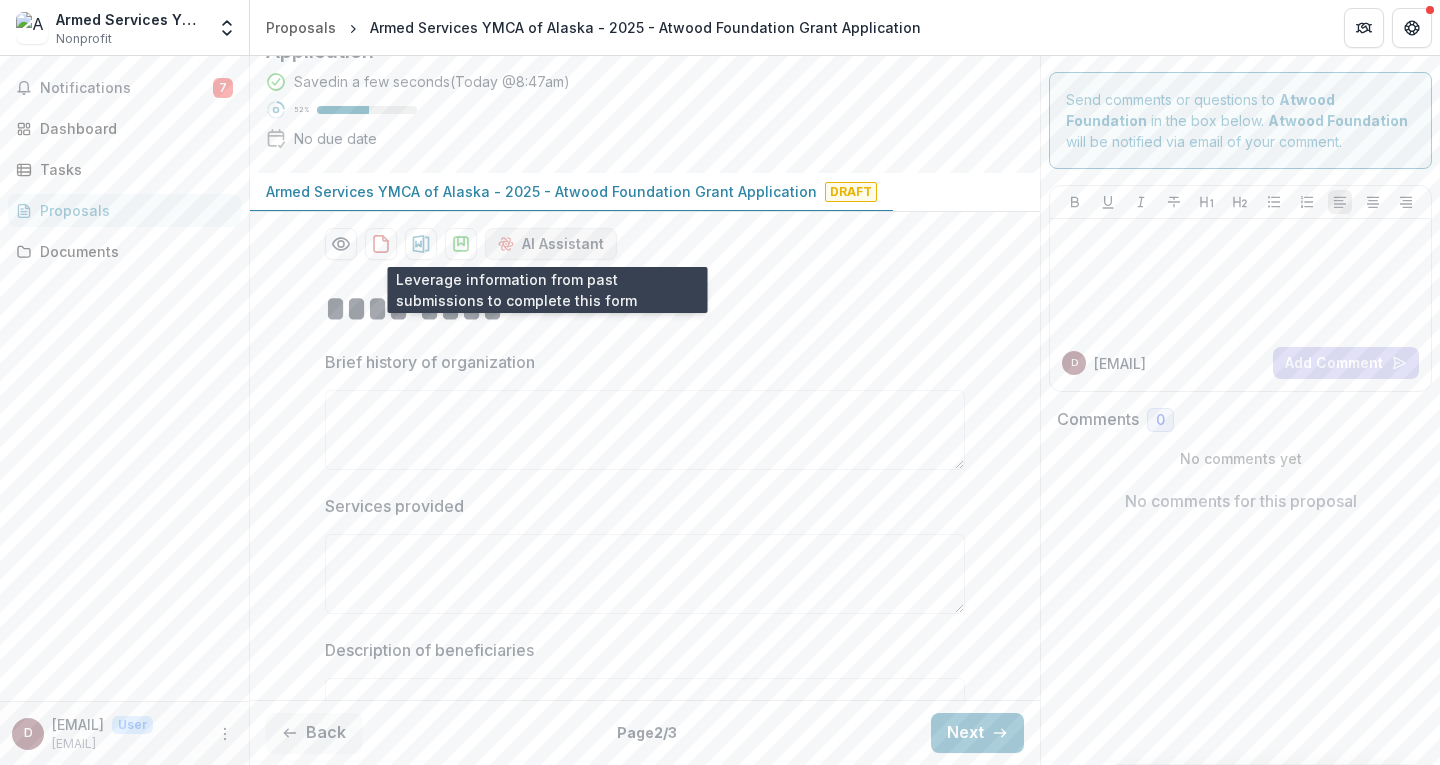 scroll, scrollTop: 100, scrollLeft: 0, axis: vertical 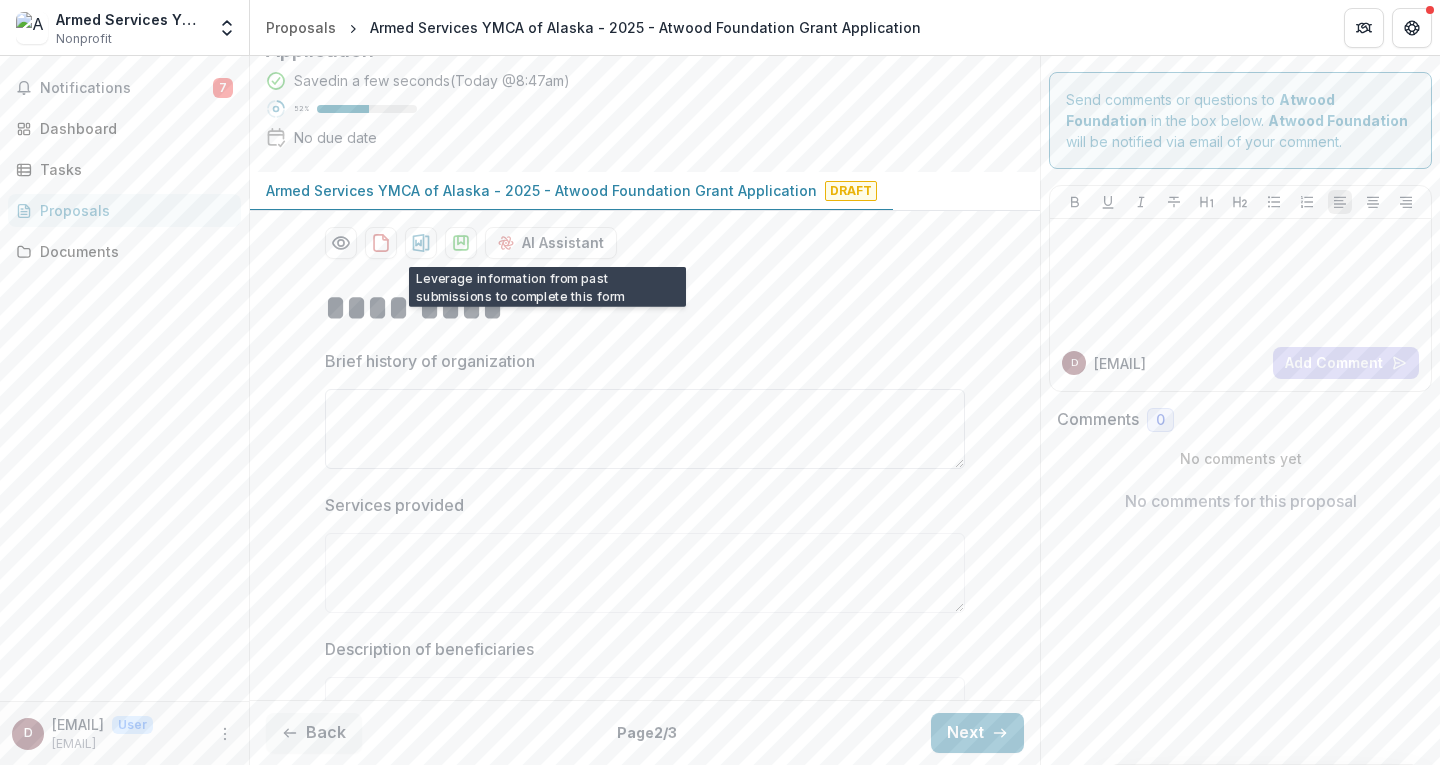 click on "Brief history of organization" at bounding box center (645, 429) 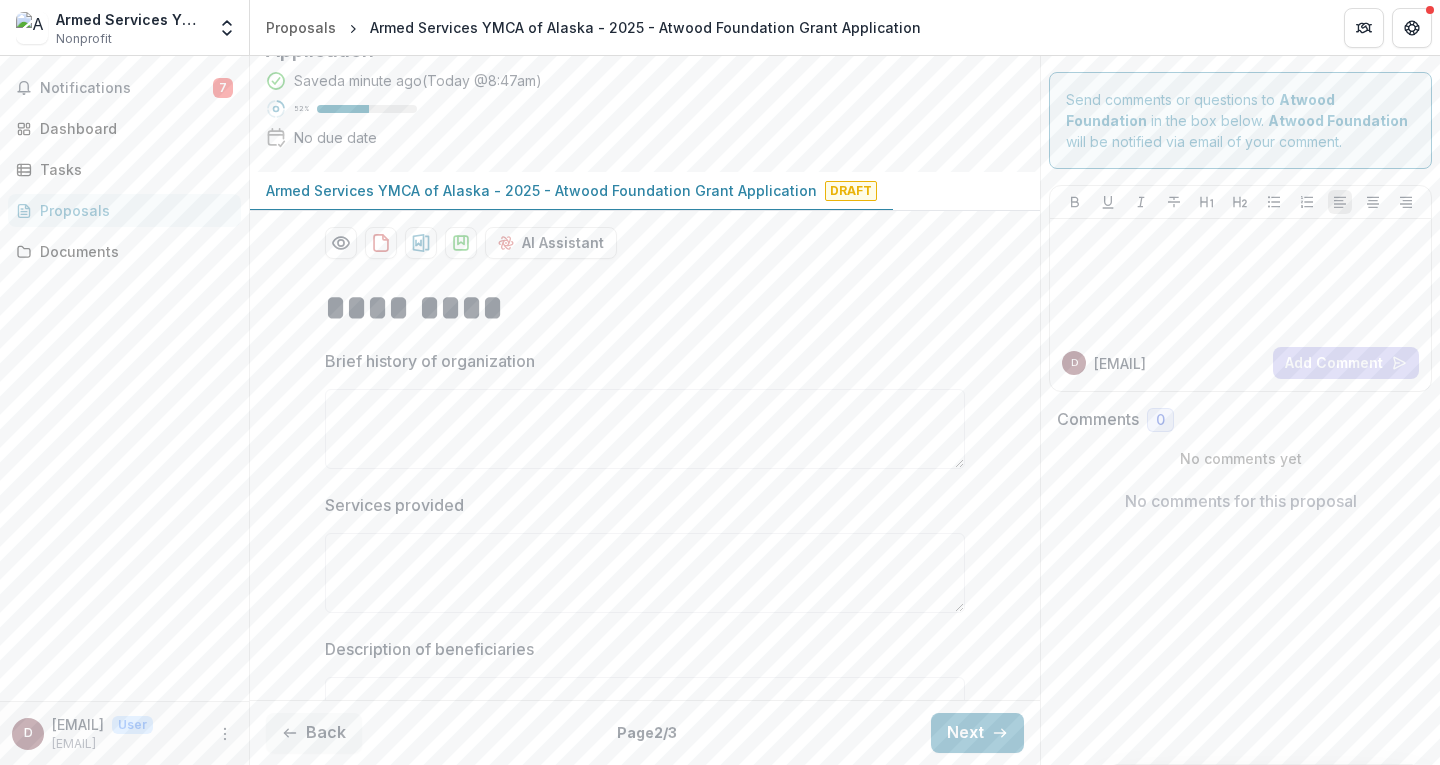 paste on "**********" 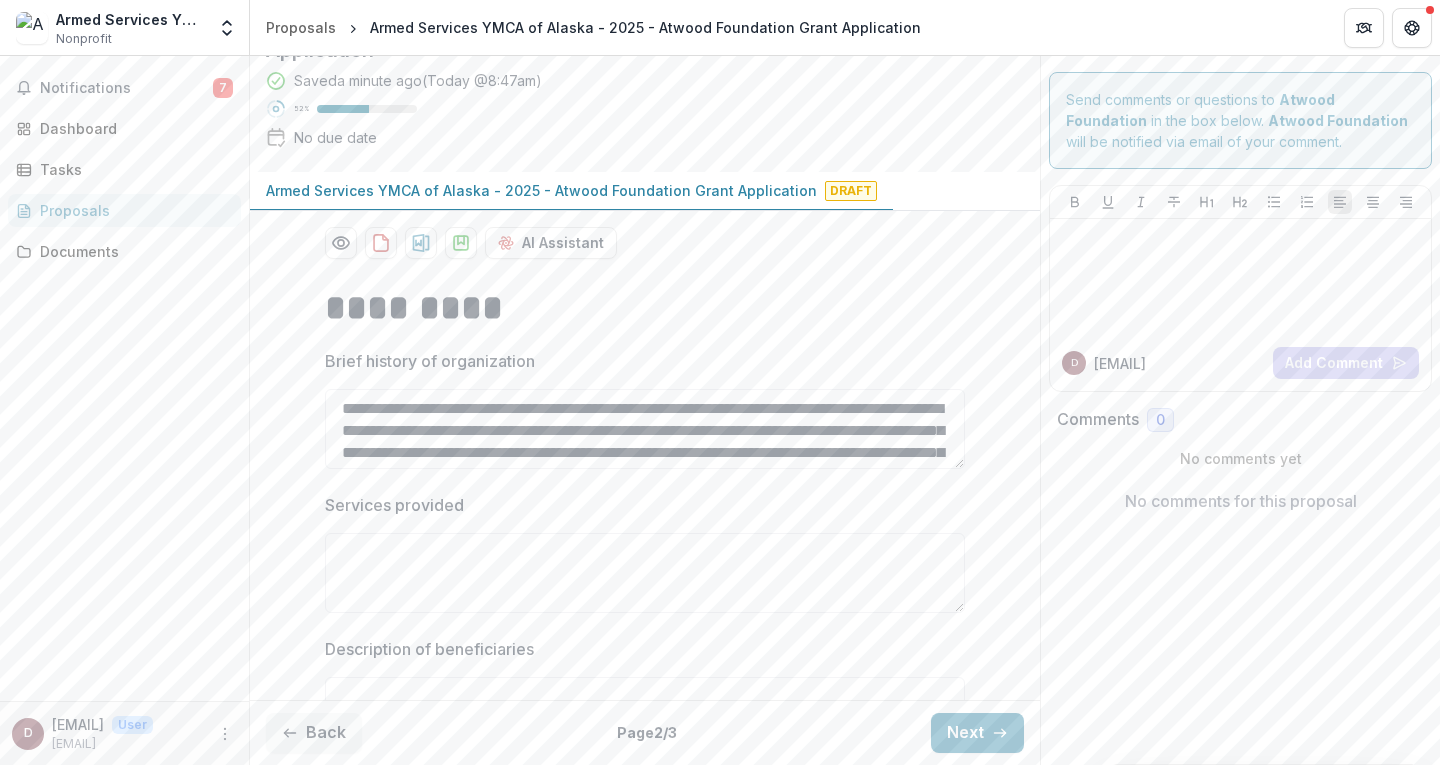 scroll, scrollTop: 368, scrollLeft: 0, axis: vertical 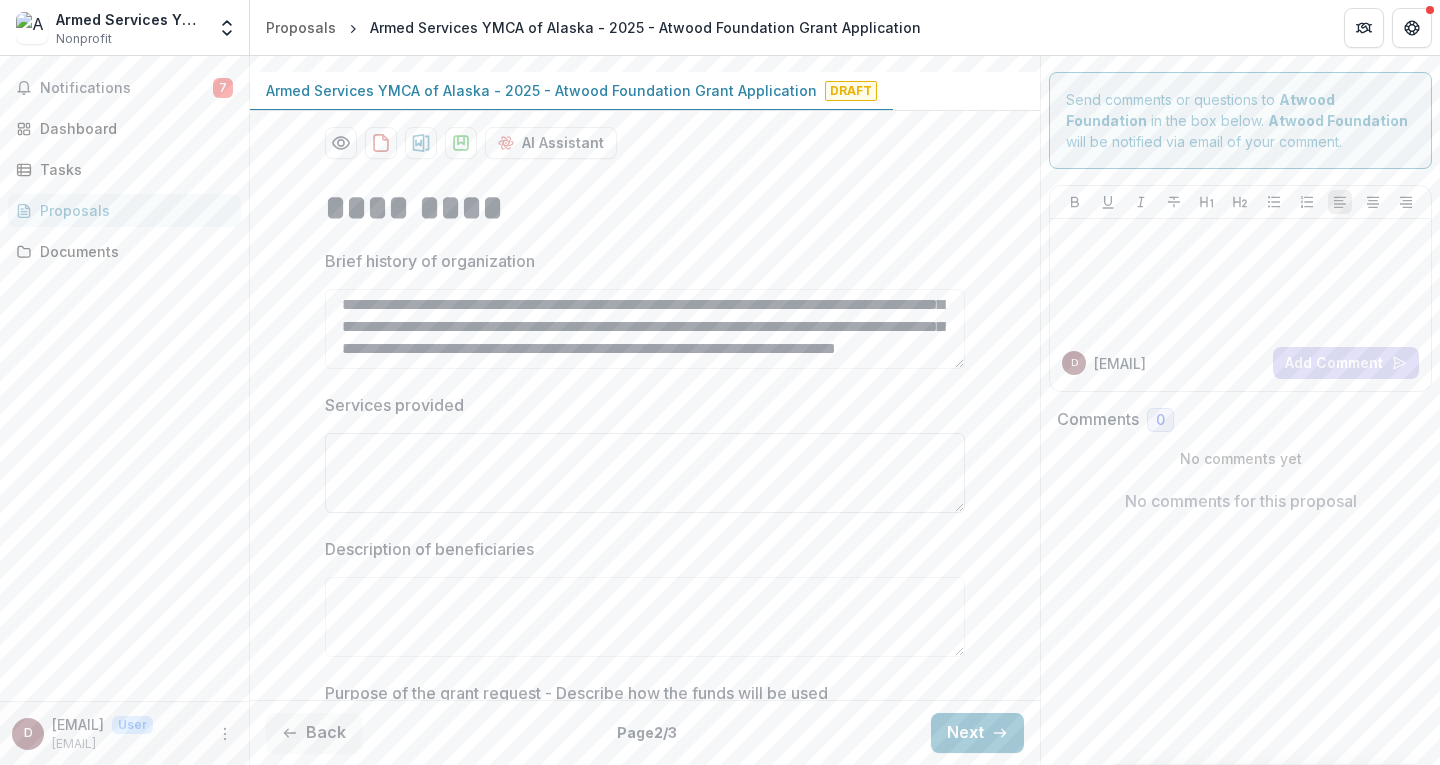 type on "**********" 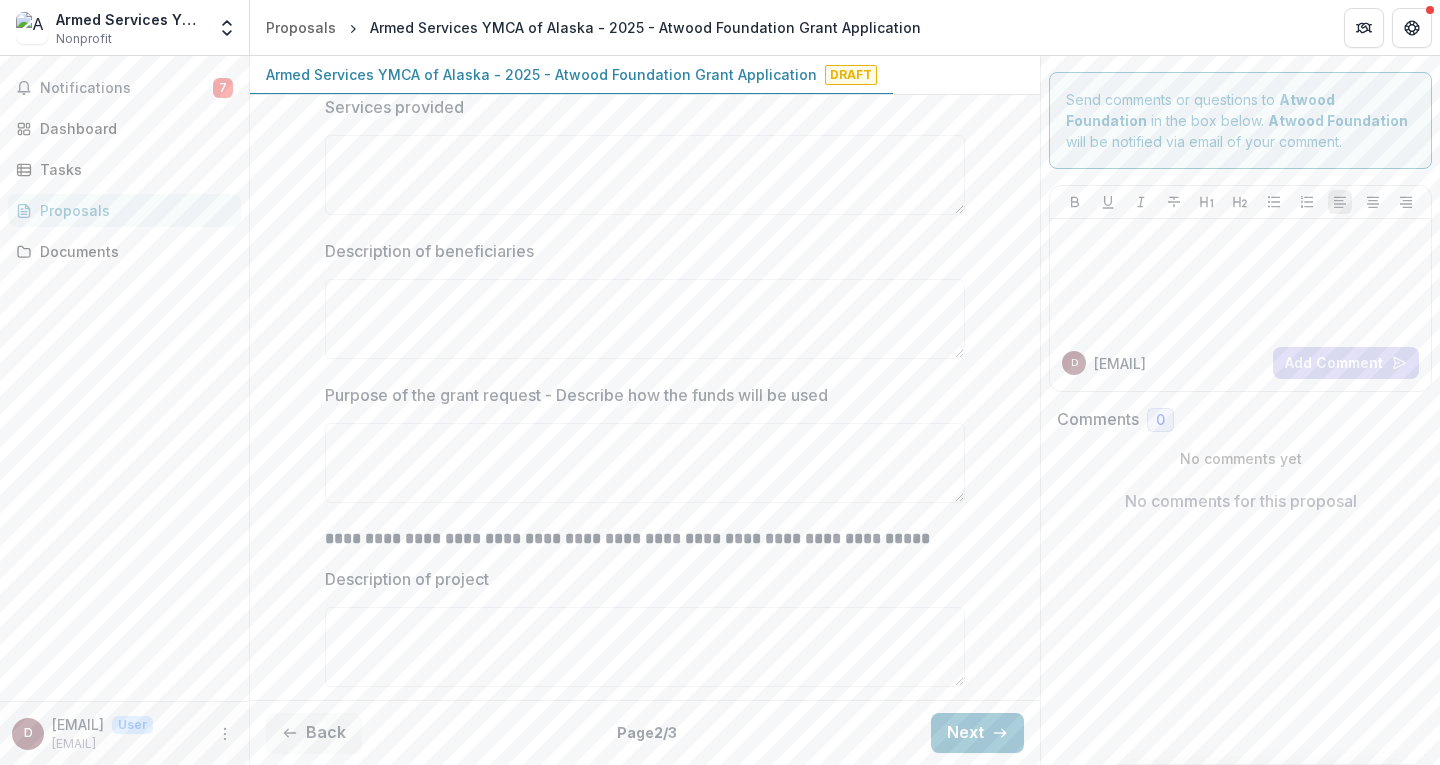 scroll, scrollTop: 500, scrollLeft: 0, axis: vertical 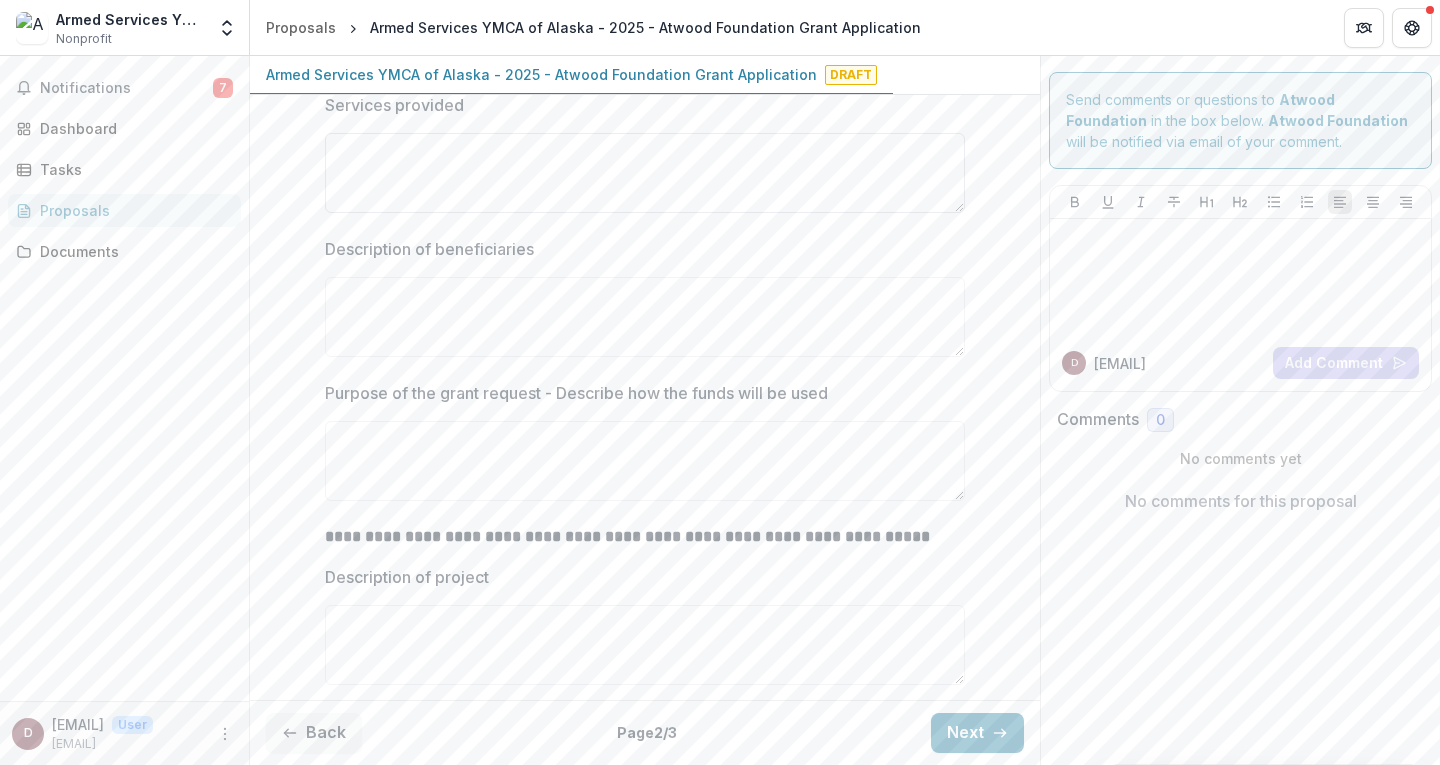 paste on "**********" 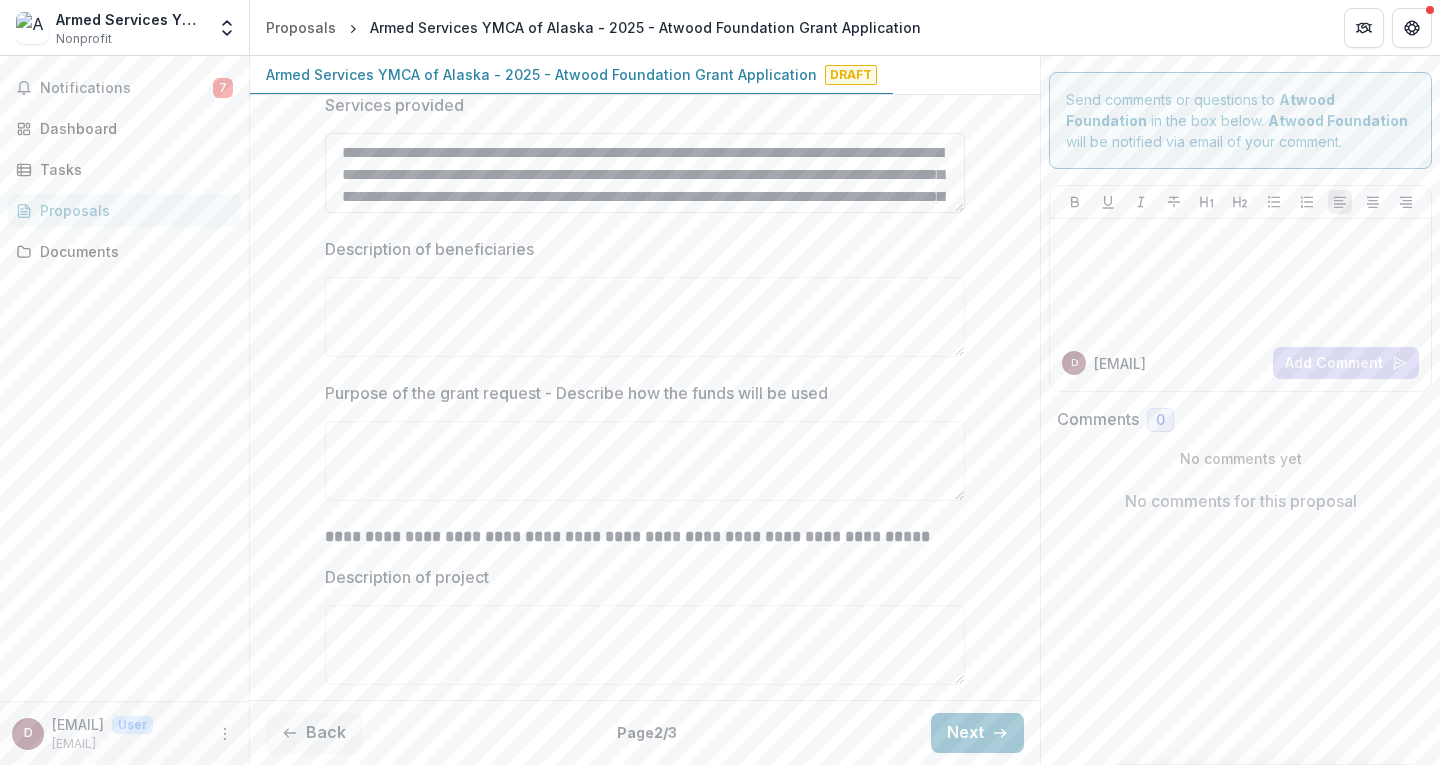 scroll, scrollTop: 1622, scrollLeft: 0, axis: vertical 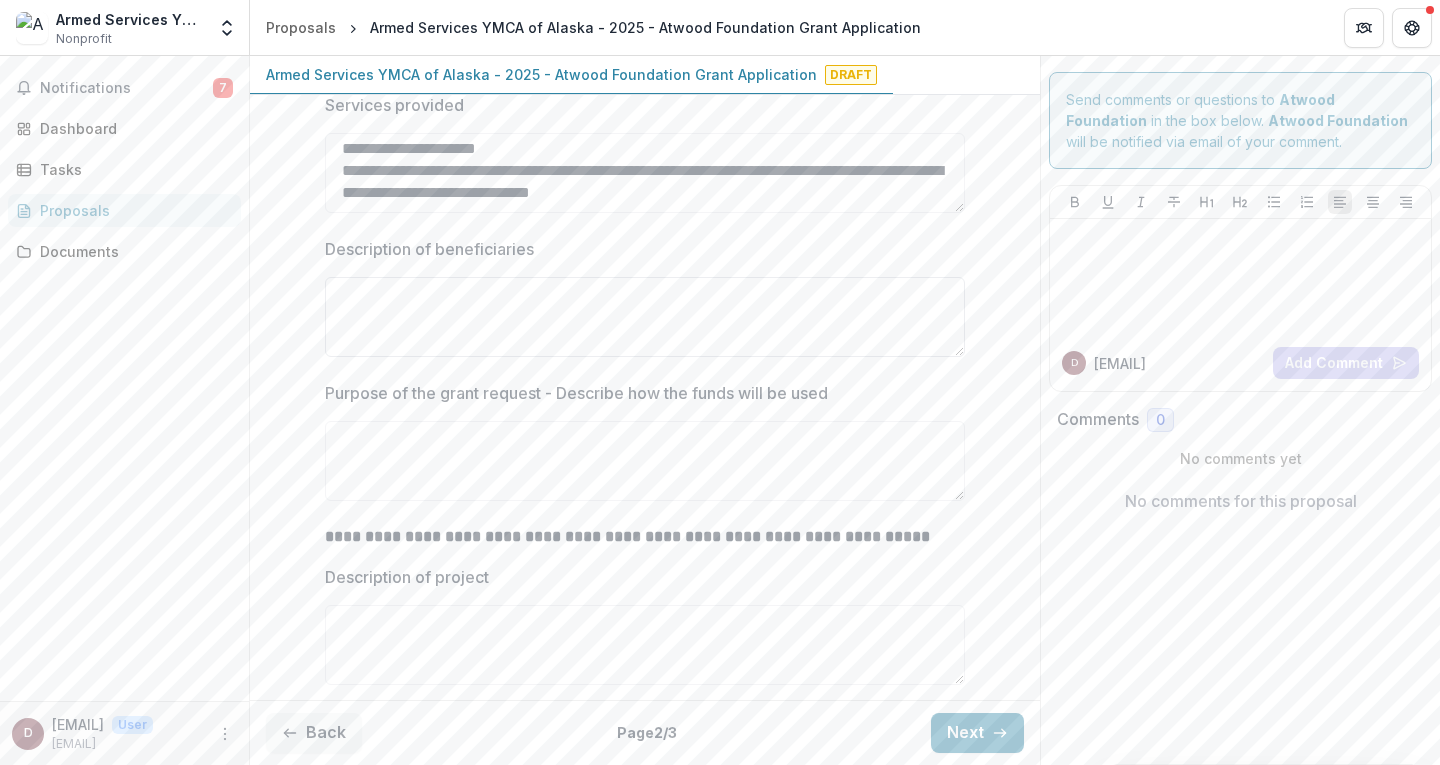 type on "**********" 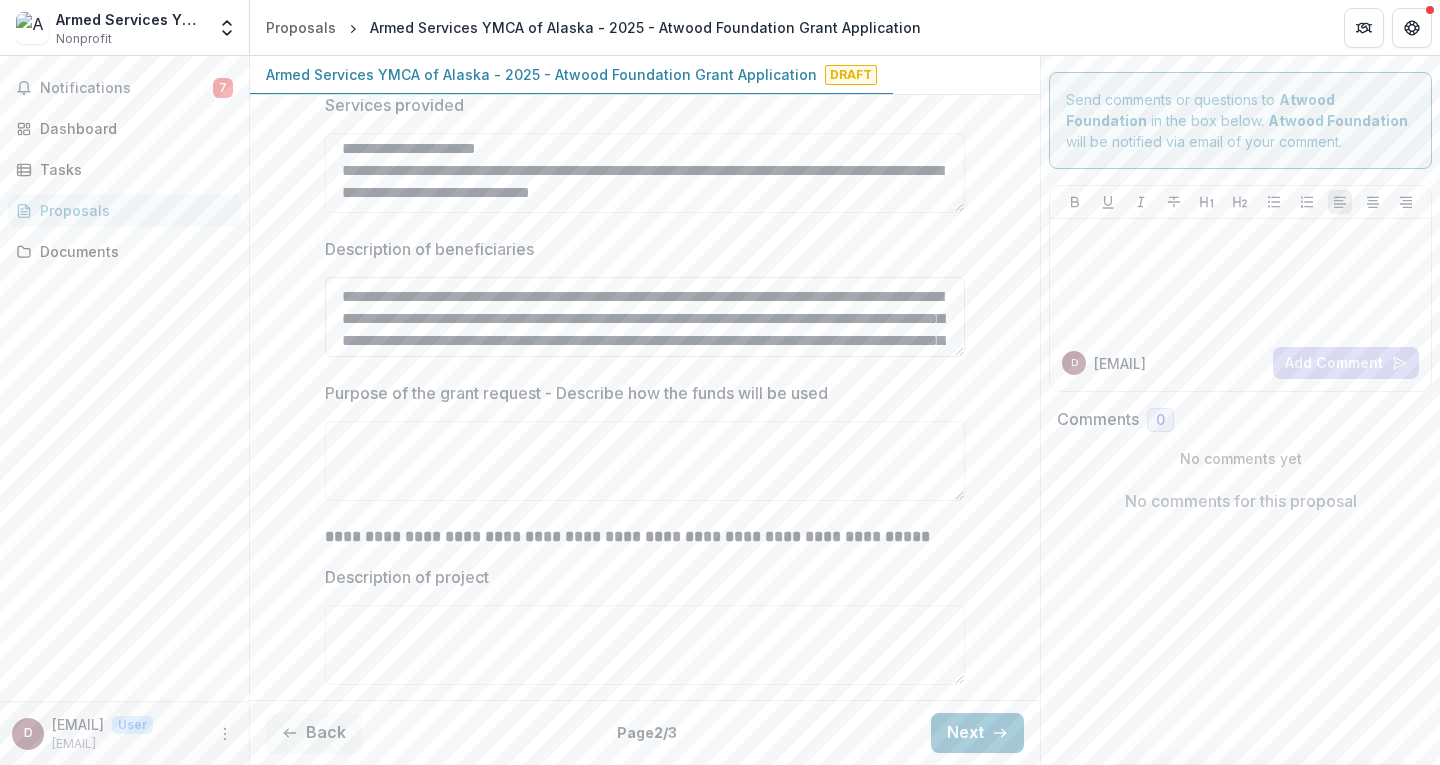 scroll, scrollTop: 148, scrollLeft: 0, axis: vertical 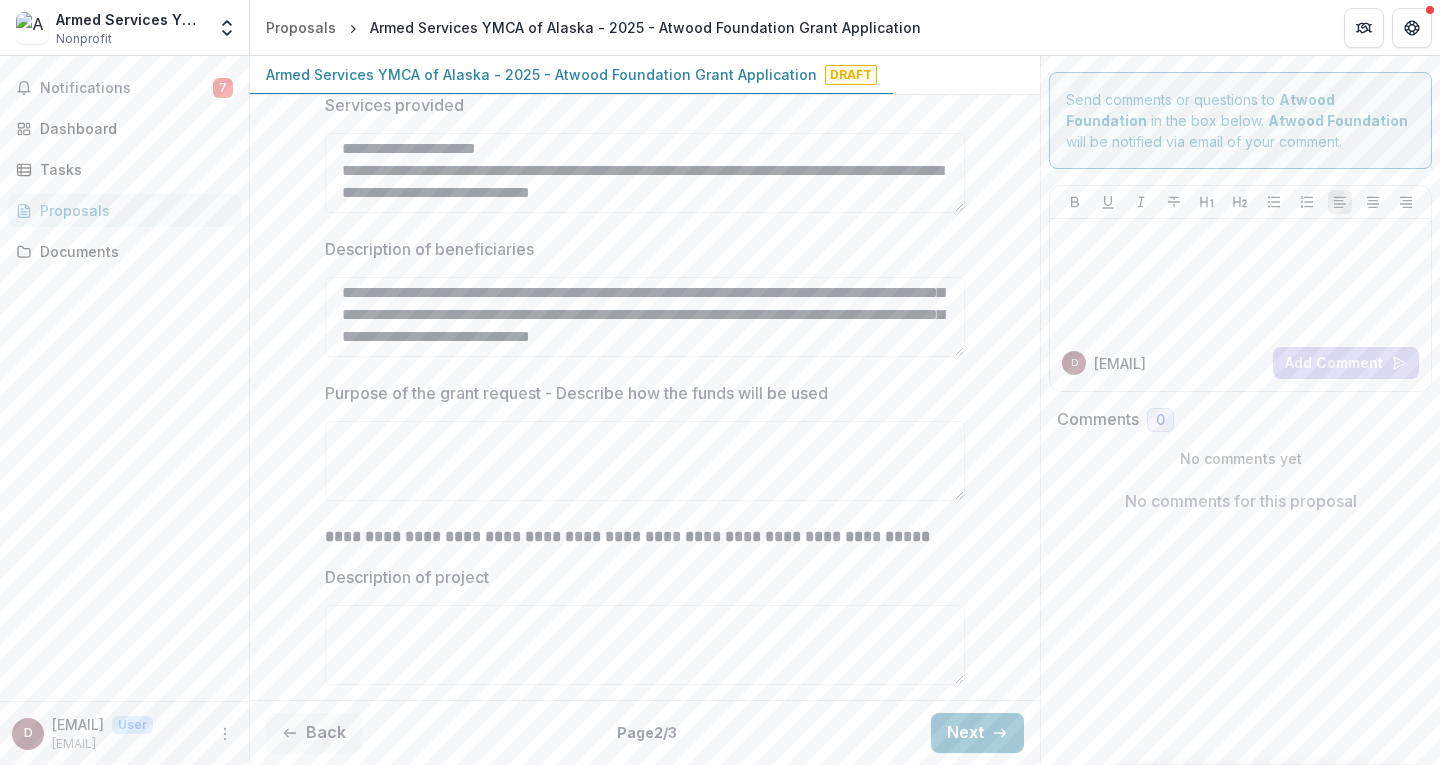 type on "**********" 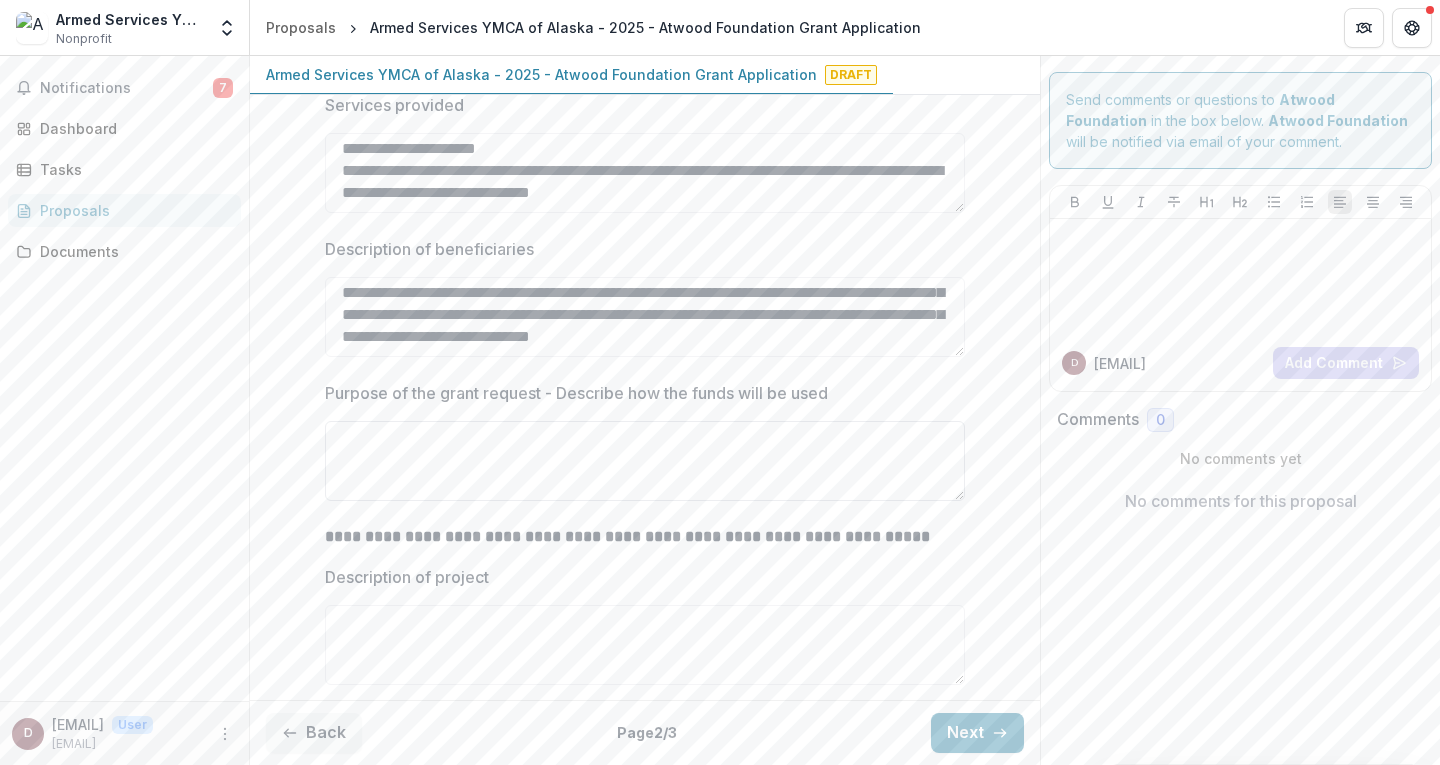 click on "Purpose of the grant request - Describe how the funds will be used" at bounding box center [645, 461] 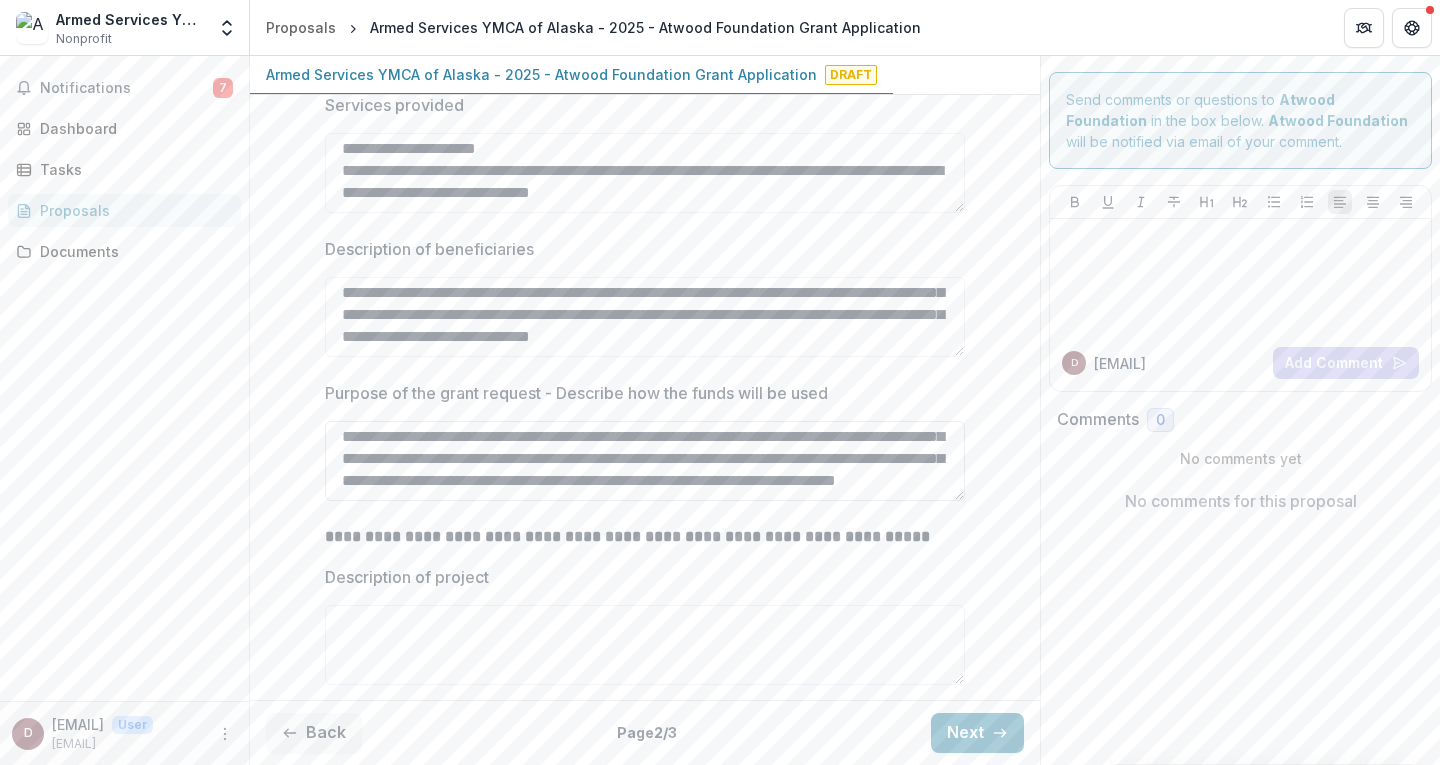 scroll, scrollTop: 92, scrollLeft: 0, axis: vertical 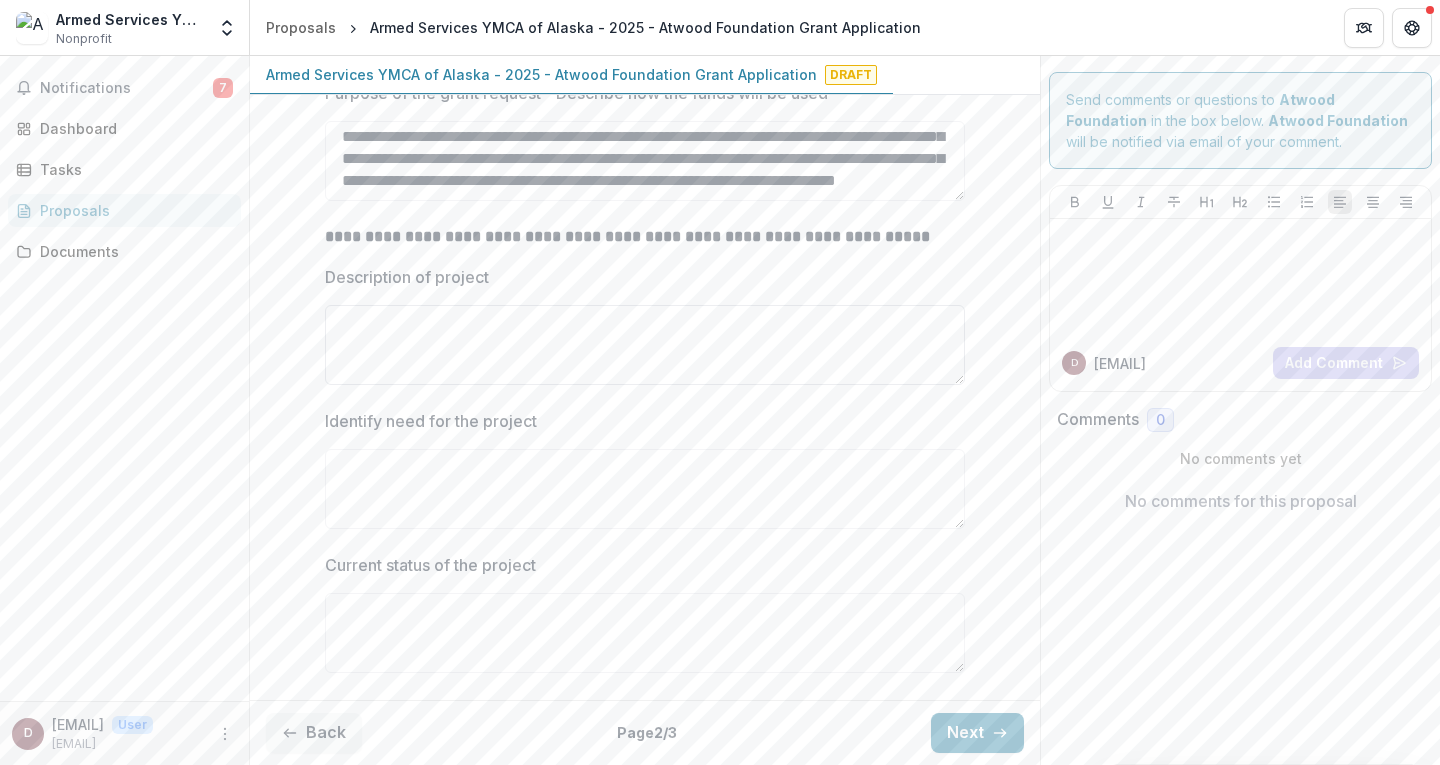 type on "**********" 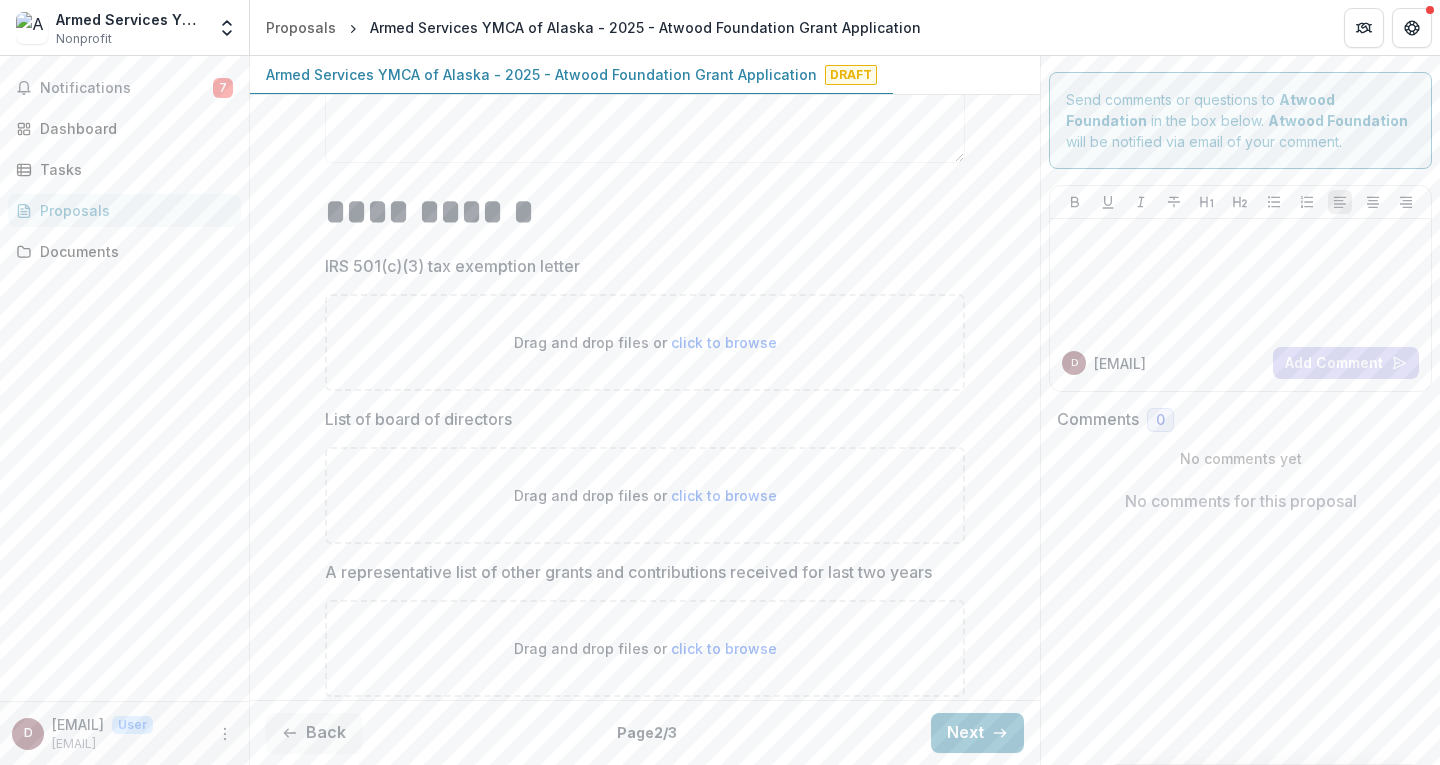scroll, scrollTop: 2000, scrollLeft: 0, axis: vertical 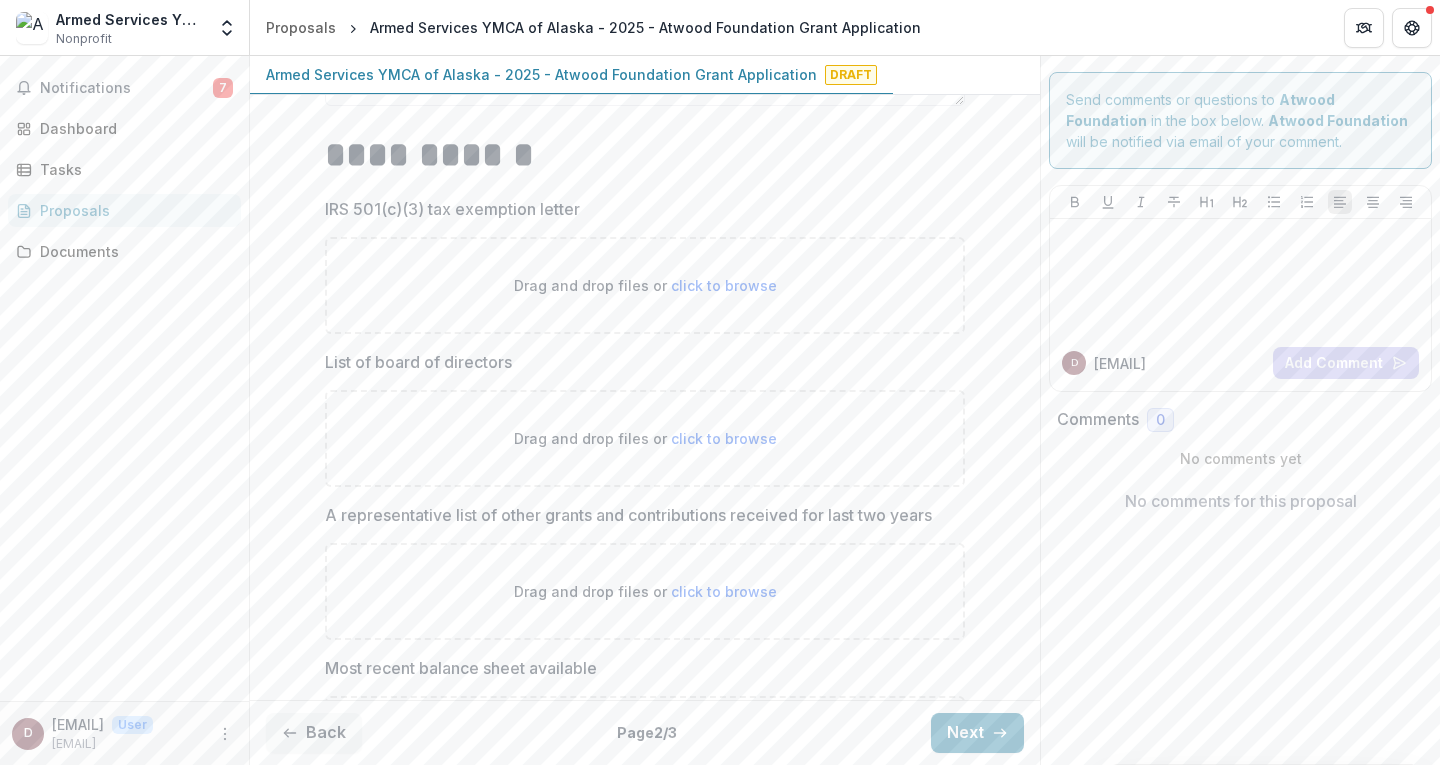 click on "click to browse" at bounding box center [724, 285] 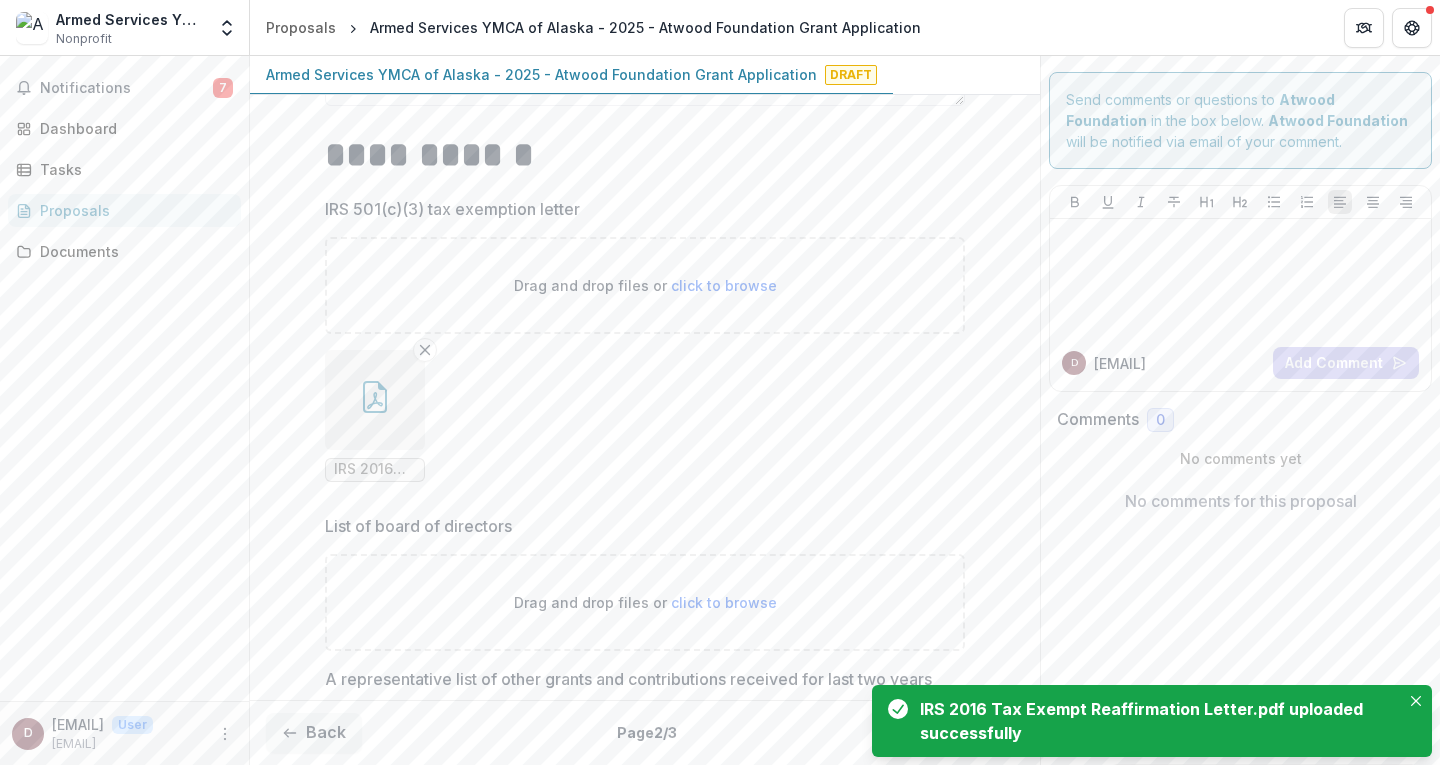 click on "click to browse" at bounding box center [724, 602] 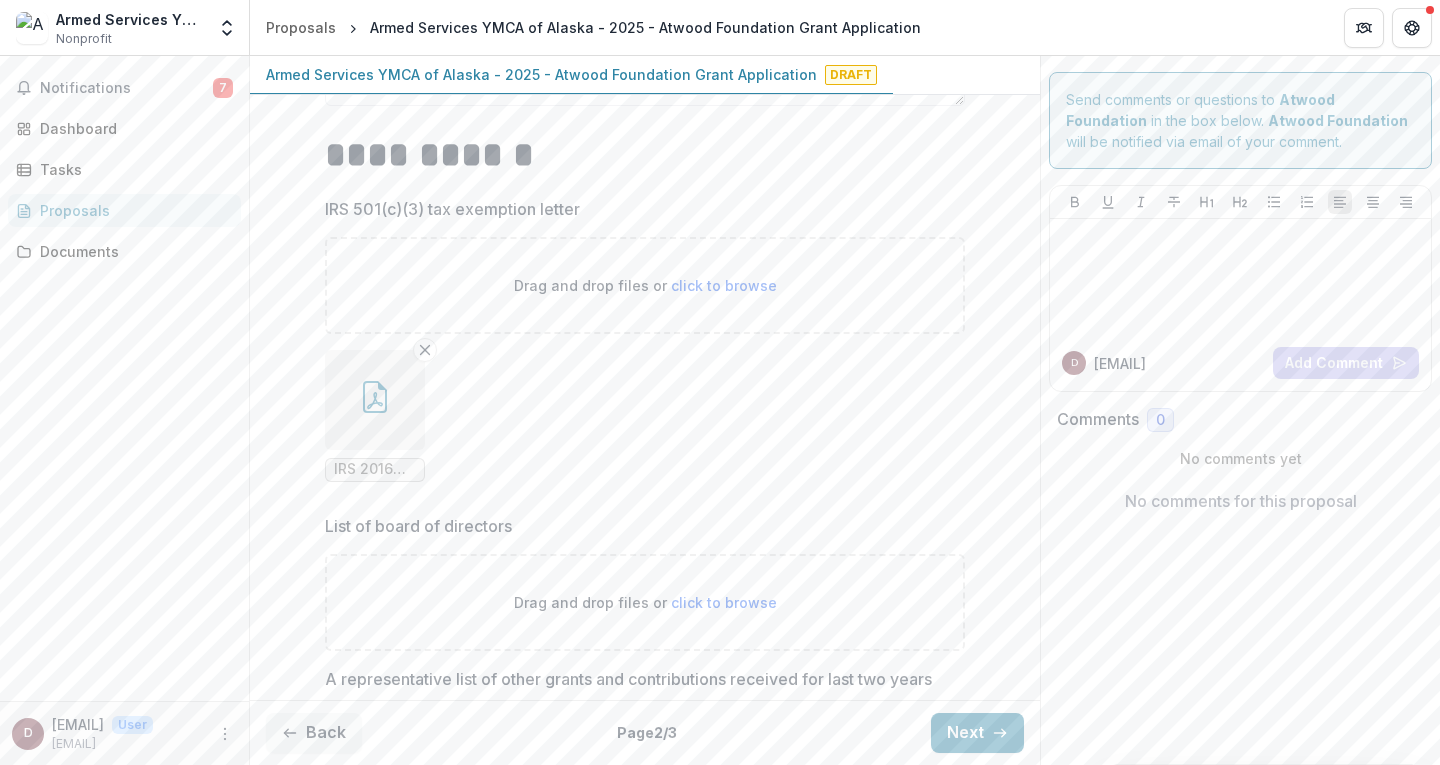 type on "**********" 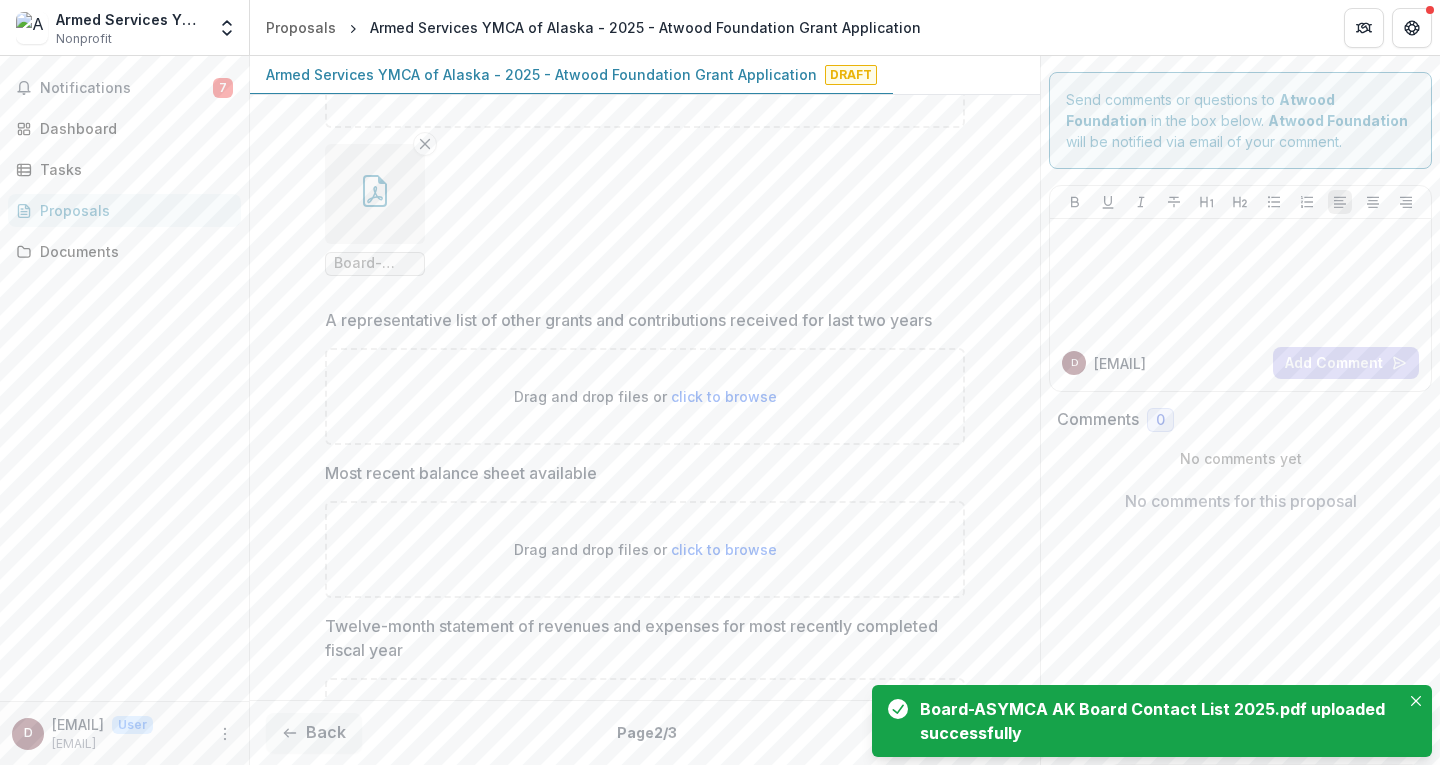 scroll, scrollTop: 2700, scrollLeft: 0, axis: vertical 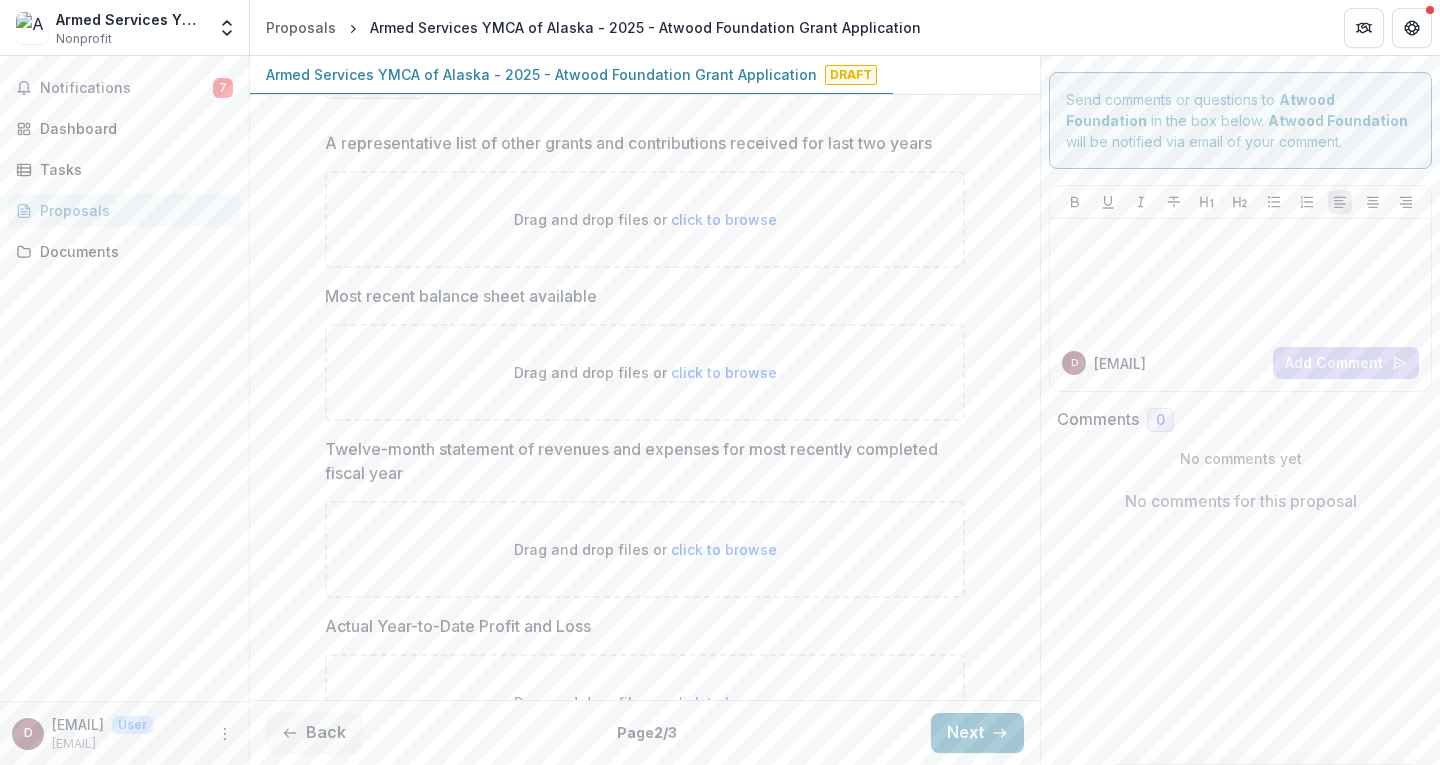 click on "click to browse" at bounding box center [724, 372] 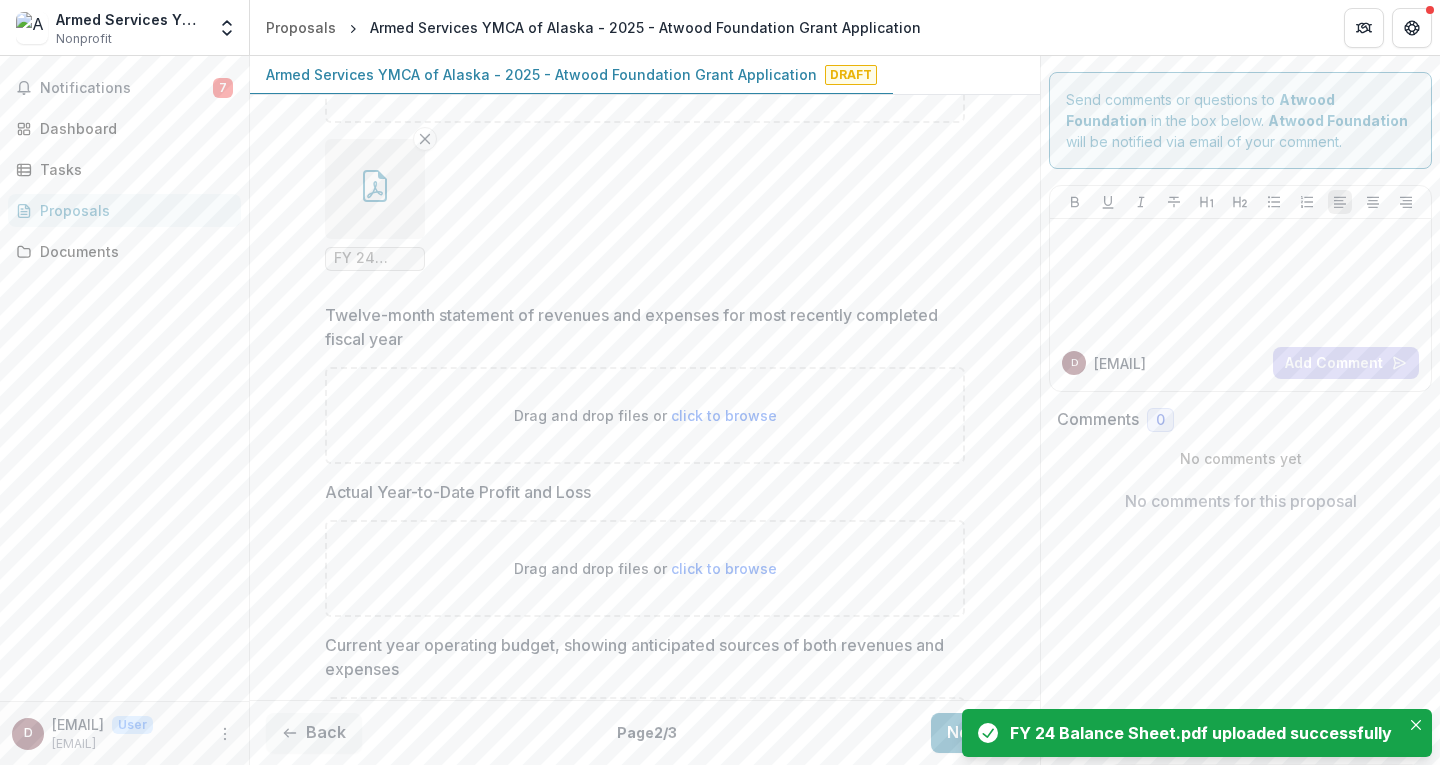 scroll, scrollTop: 3000, scrollLeft: 0, axis: vertical 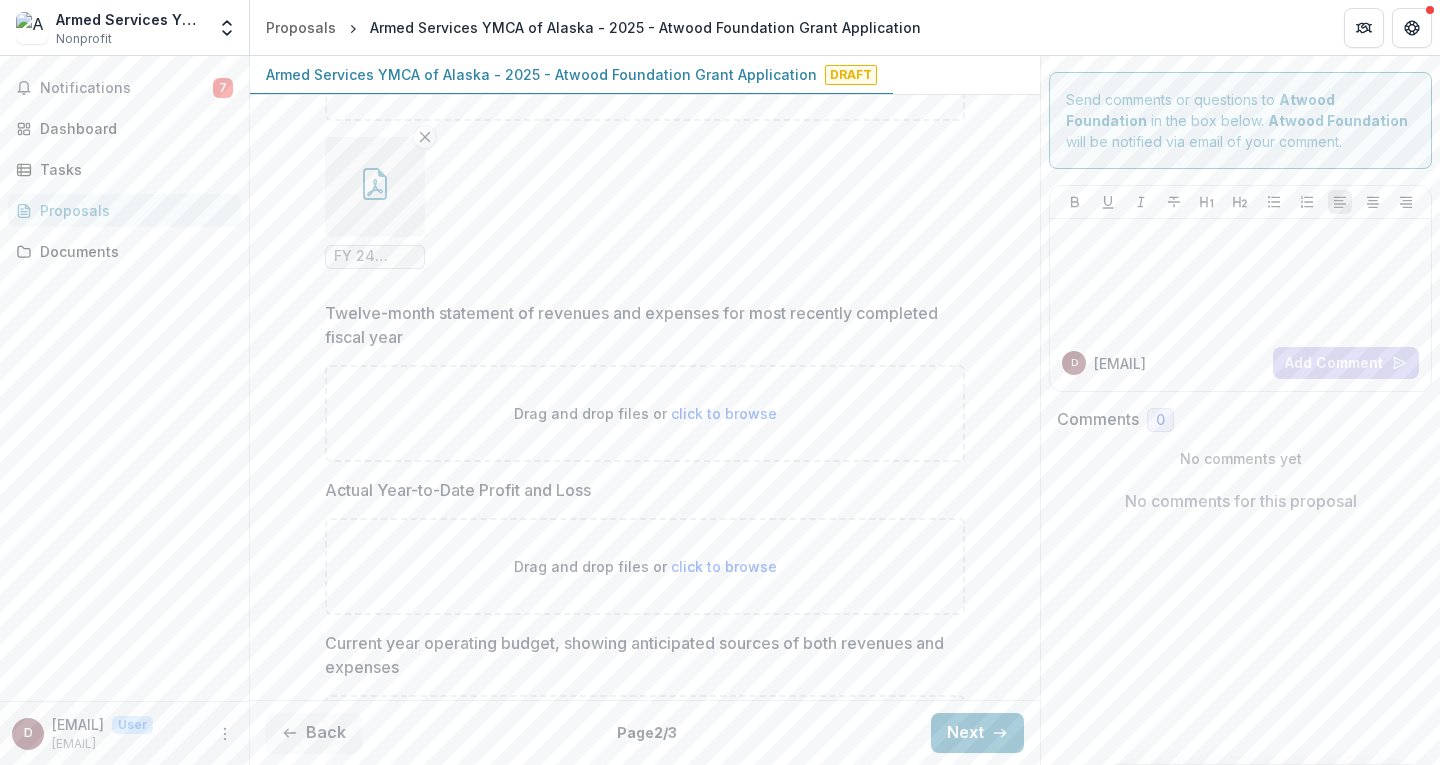 click on "Drag and drop files or   click to browse" at bounding box center [645, 413] 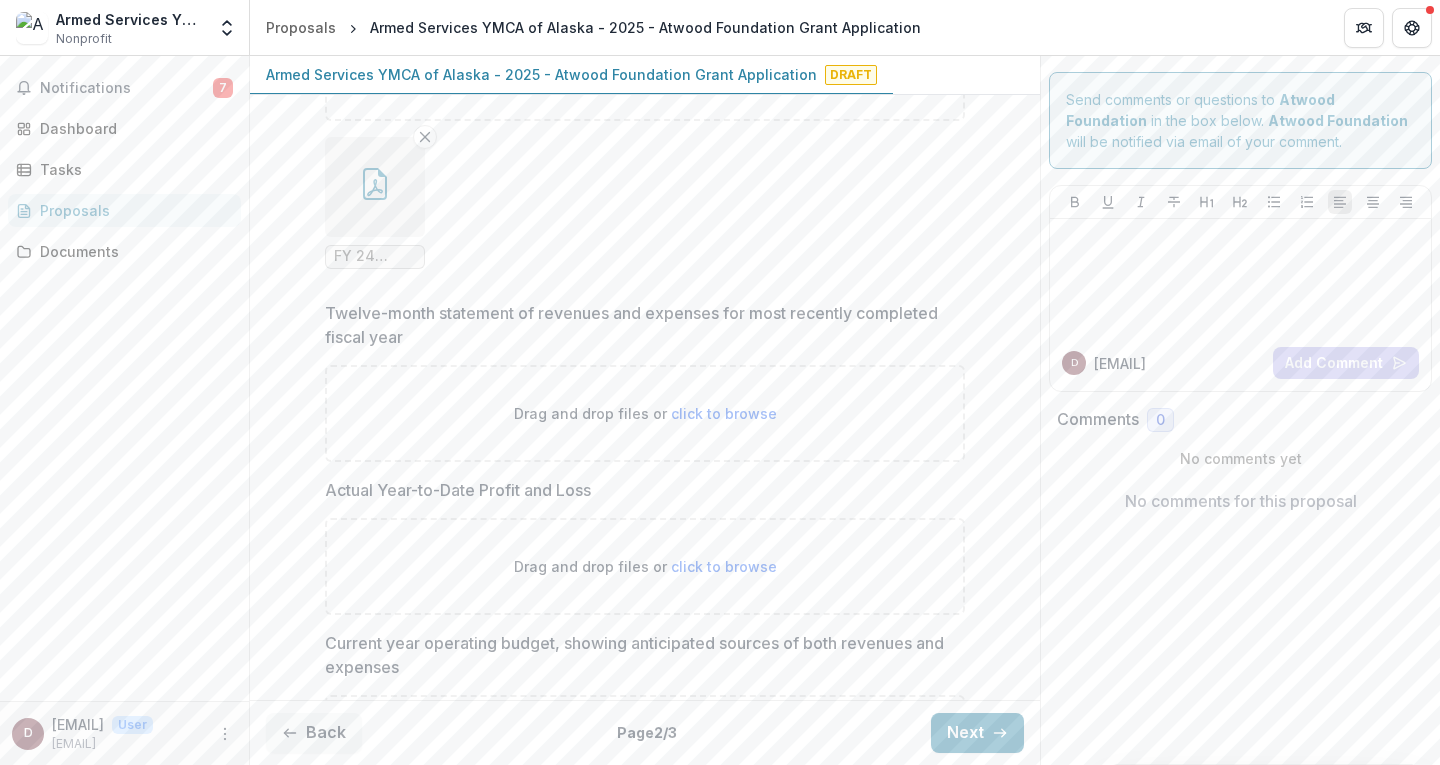 type on "**********" 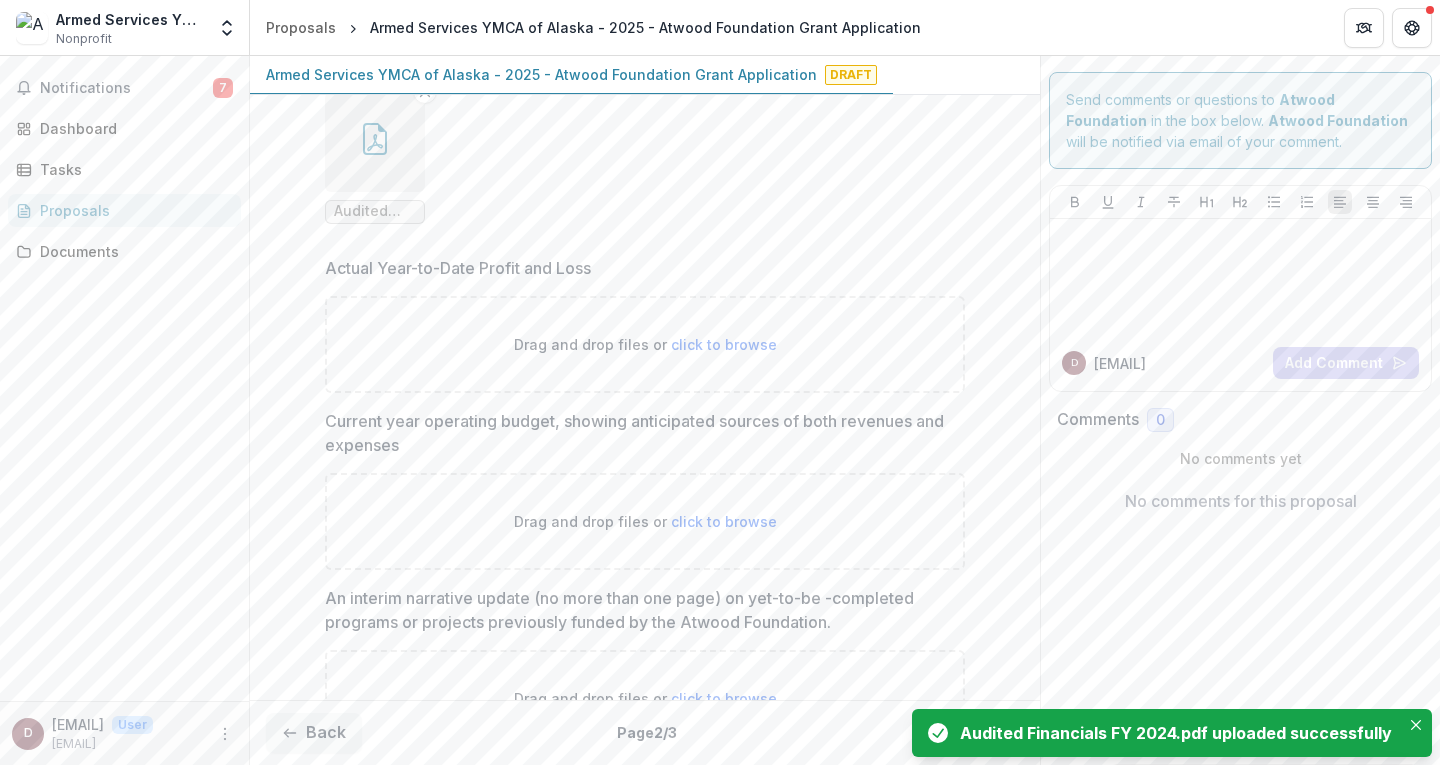 scroll, scrollTop: 3400, scrollLeft: 0, axis: vertical 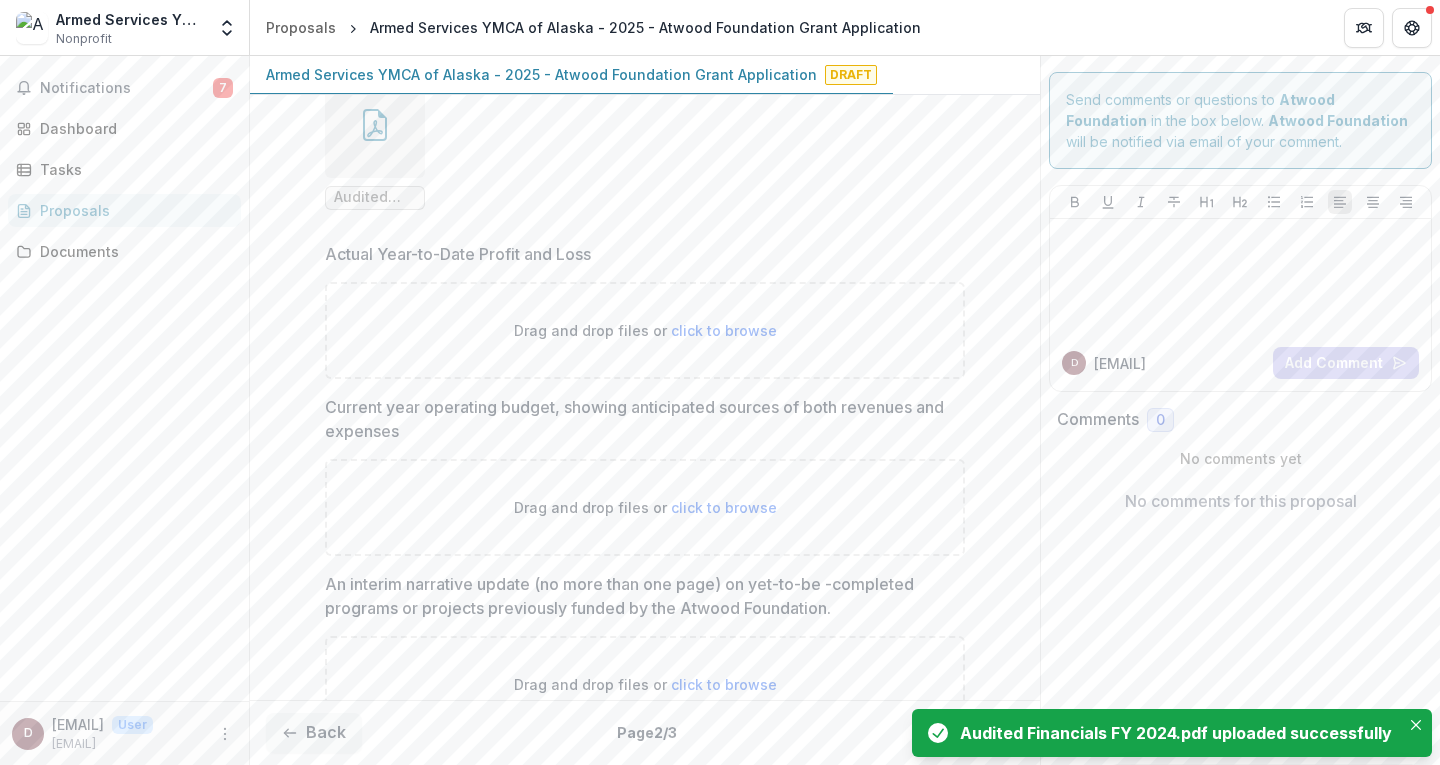 click on "click to browse" at bounding box center (724, 330) 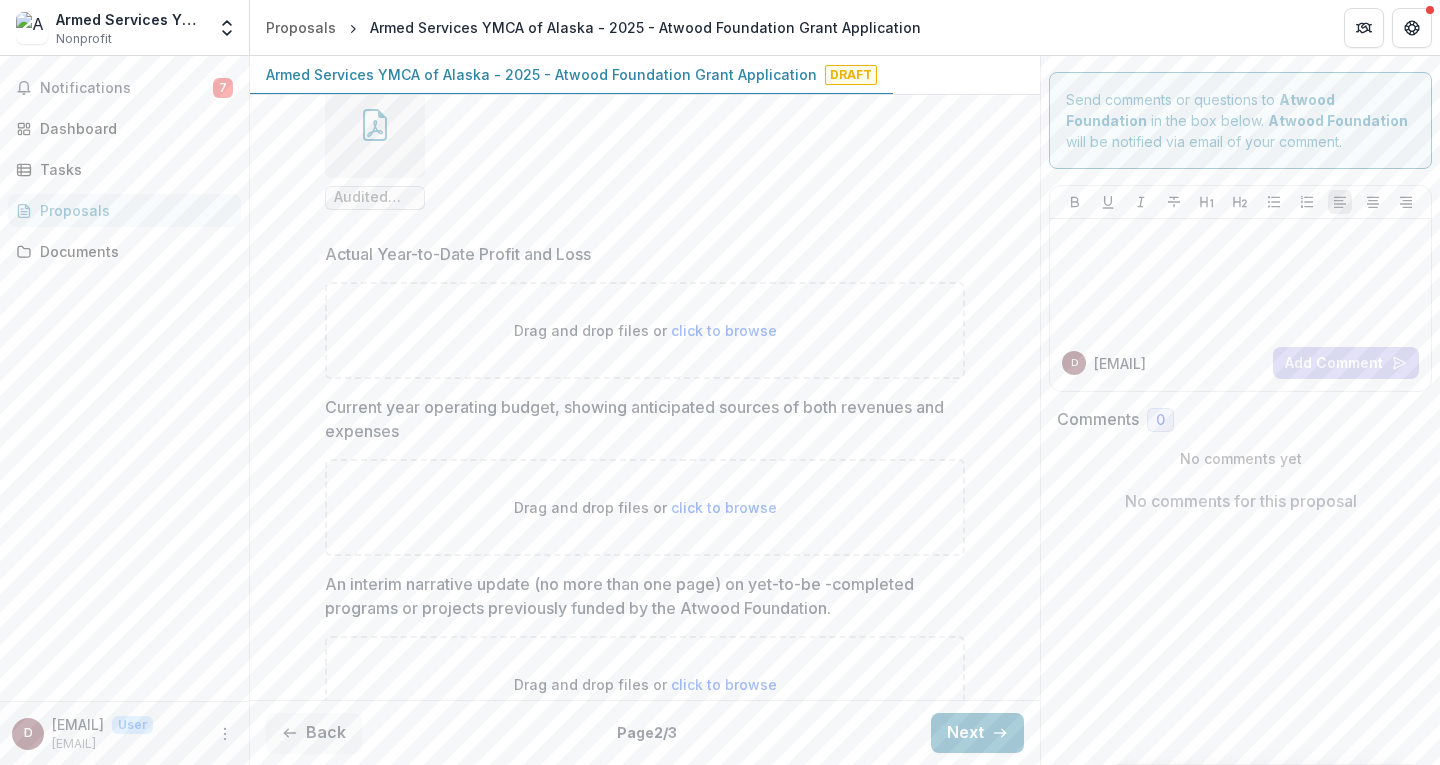 type on "**********" 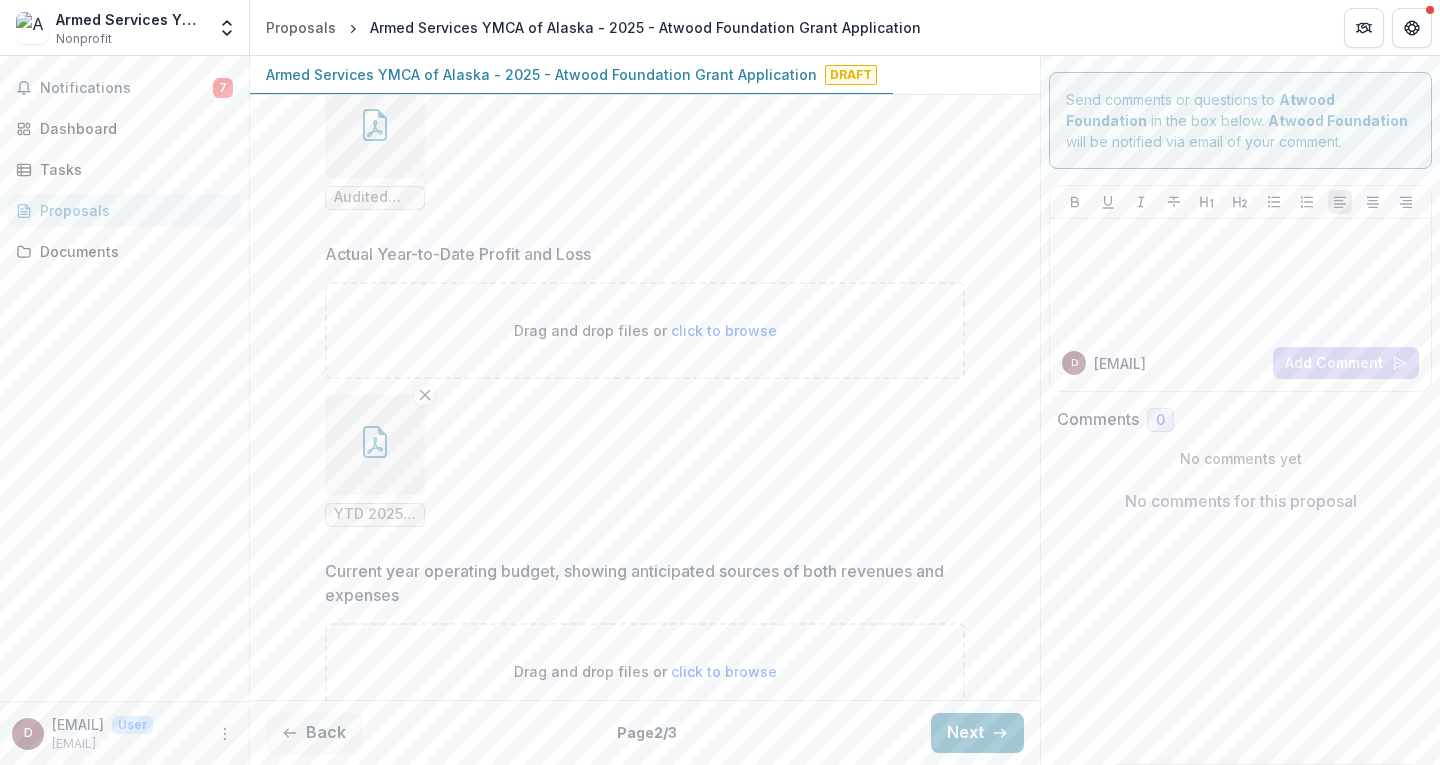 scroll, scrollTop: 3621, scrollLeft: 0, axis: vertical 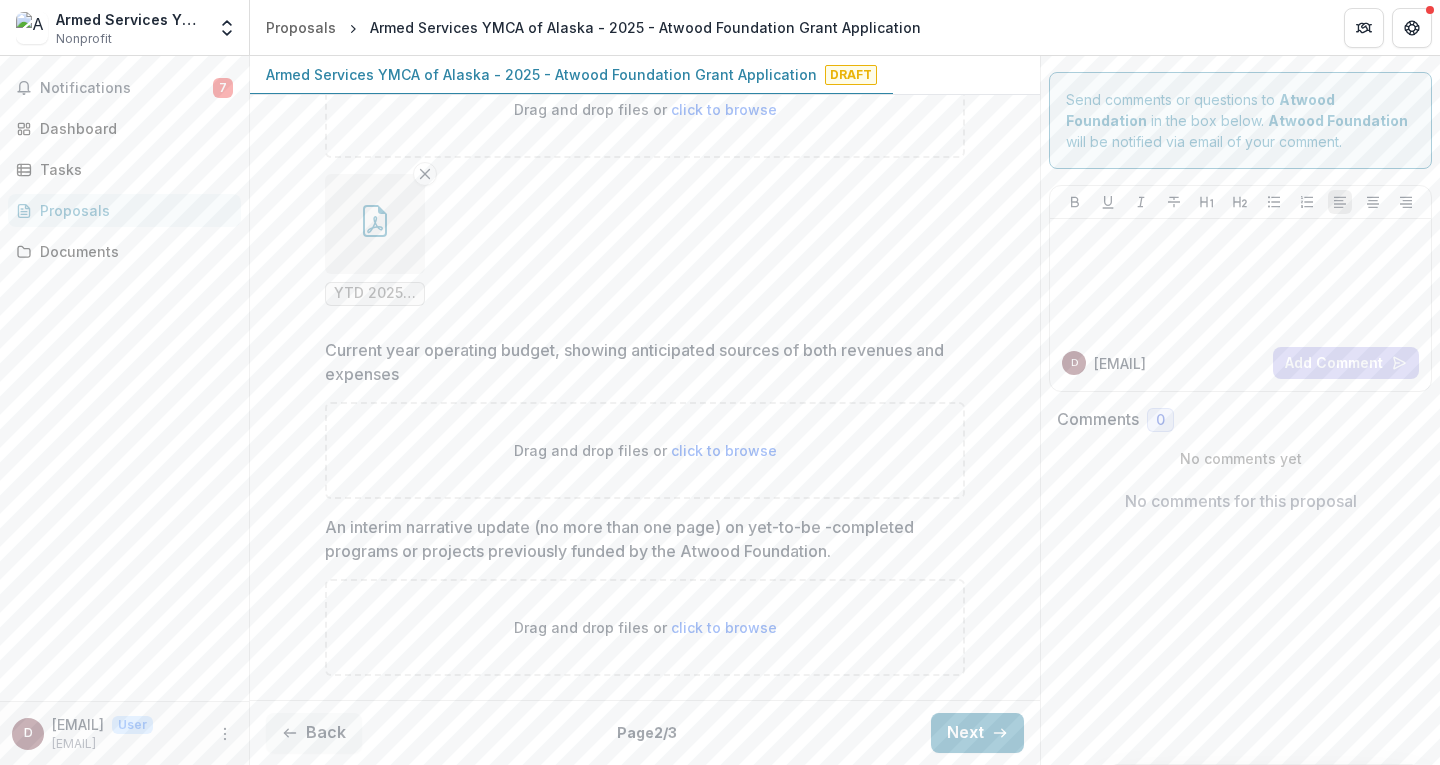 click on "click to browse" at bounding box center (724, 450) 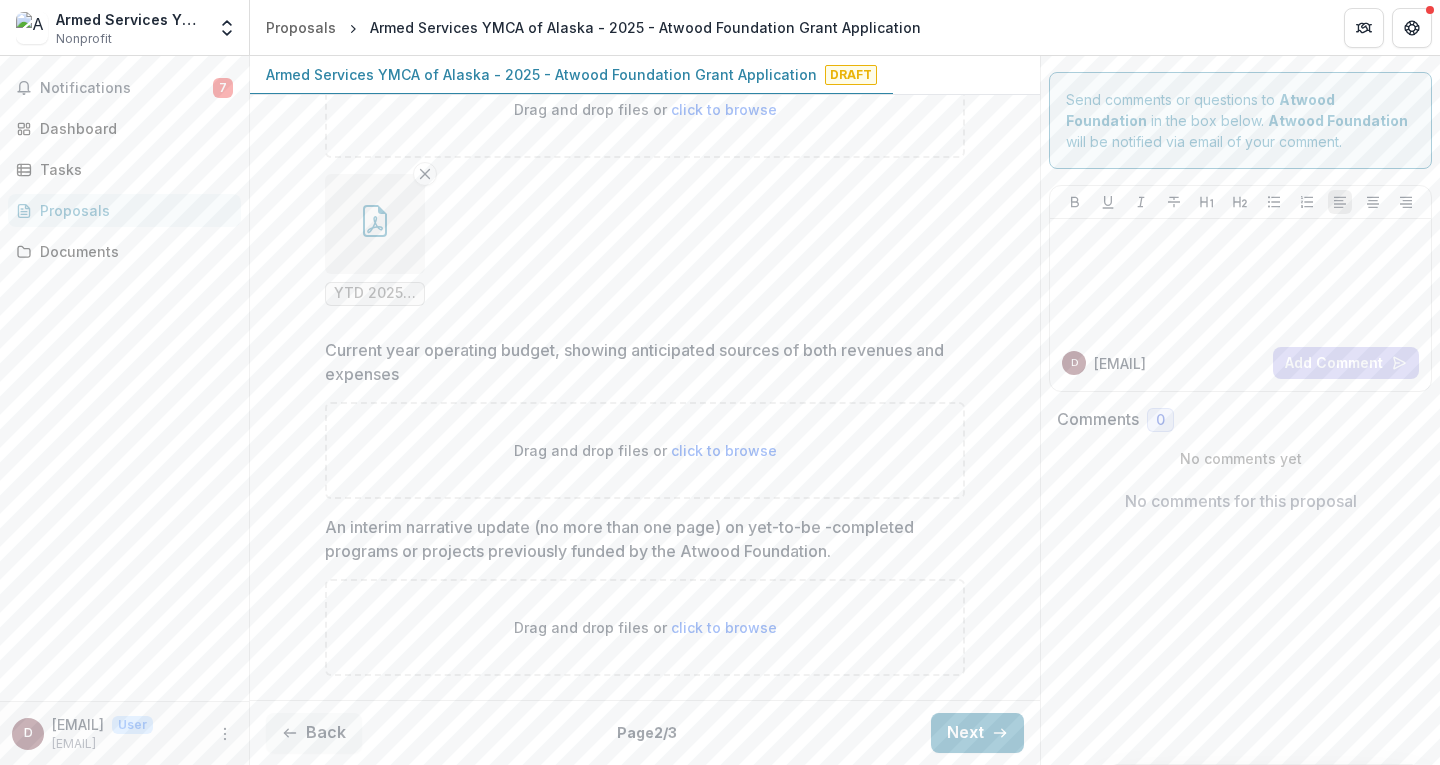 type on "**********" 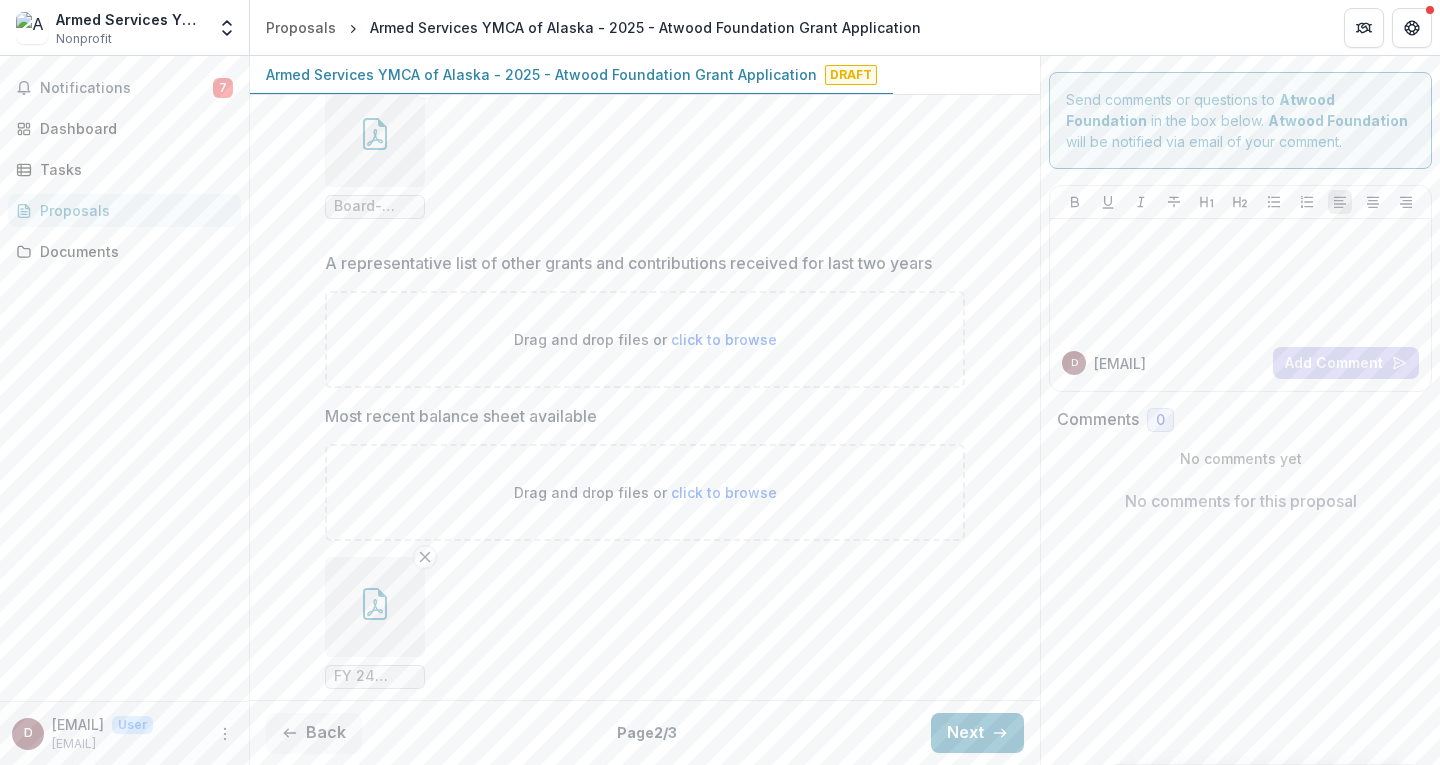 scroll, scrollTop: 2585, scrollLeft: 0, axis: vertical 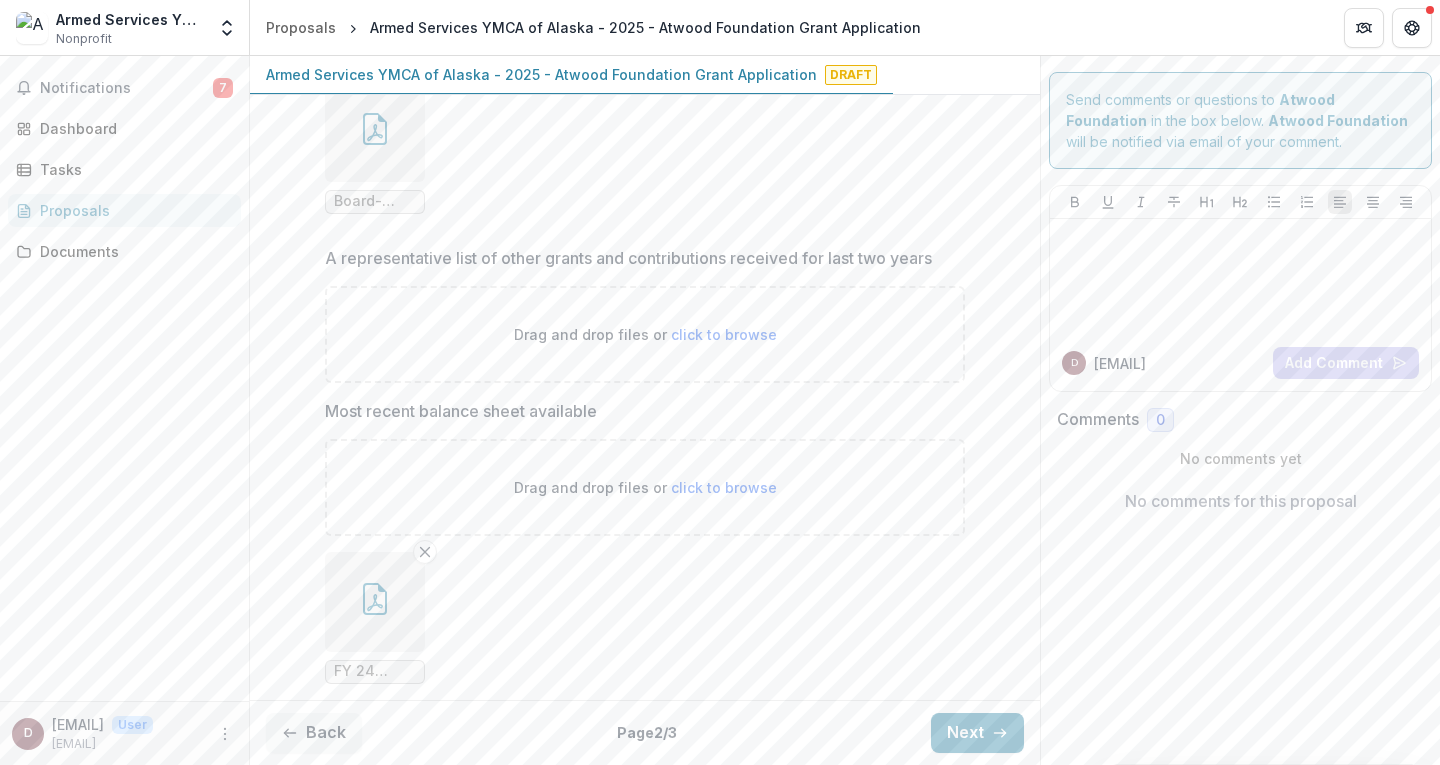 click on "Drag and drop files or   click to browse" at bounding box center [645, 334] 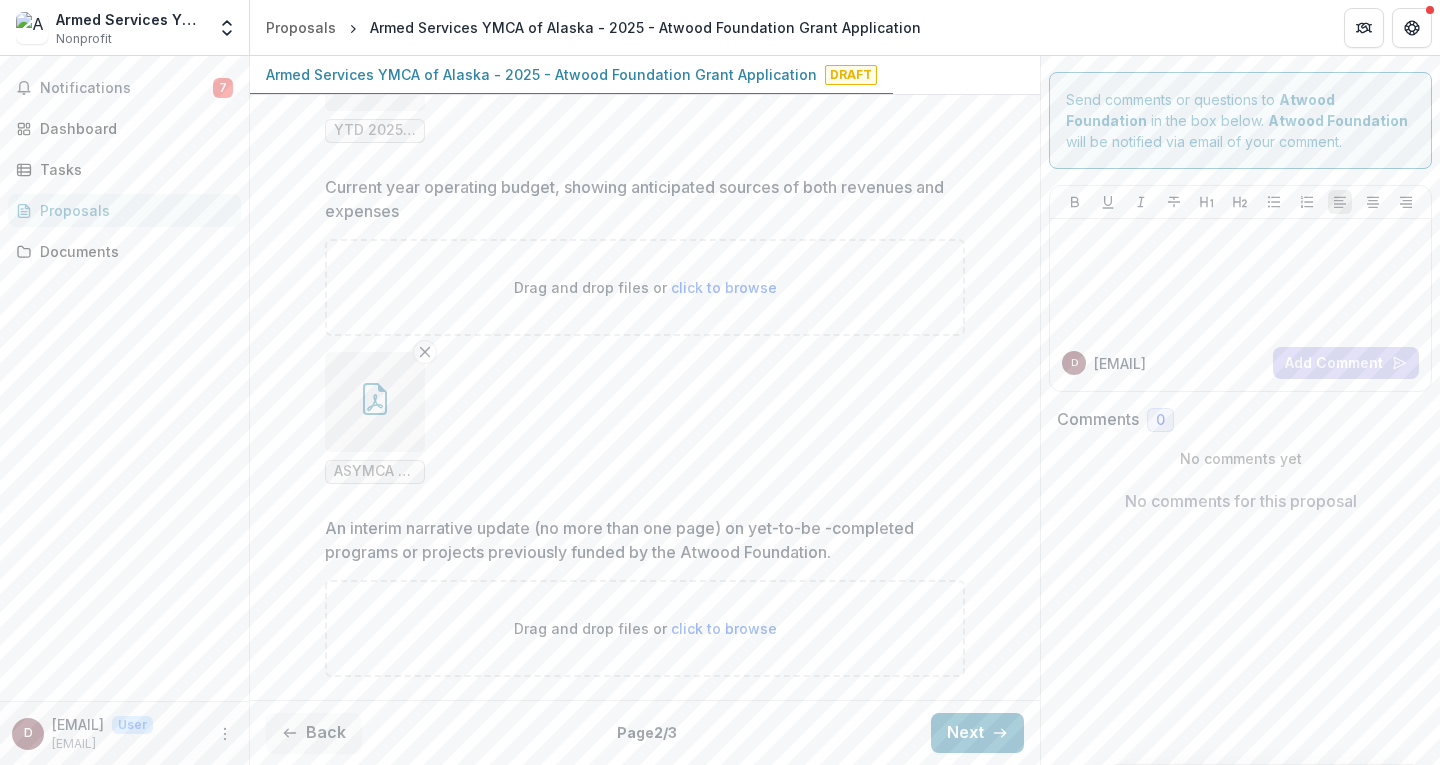 scroll, scrollTop: 3949, scrollLeft: 0, axis: vertical 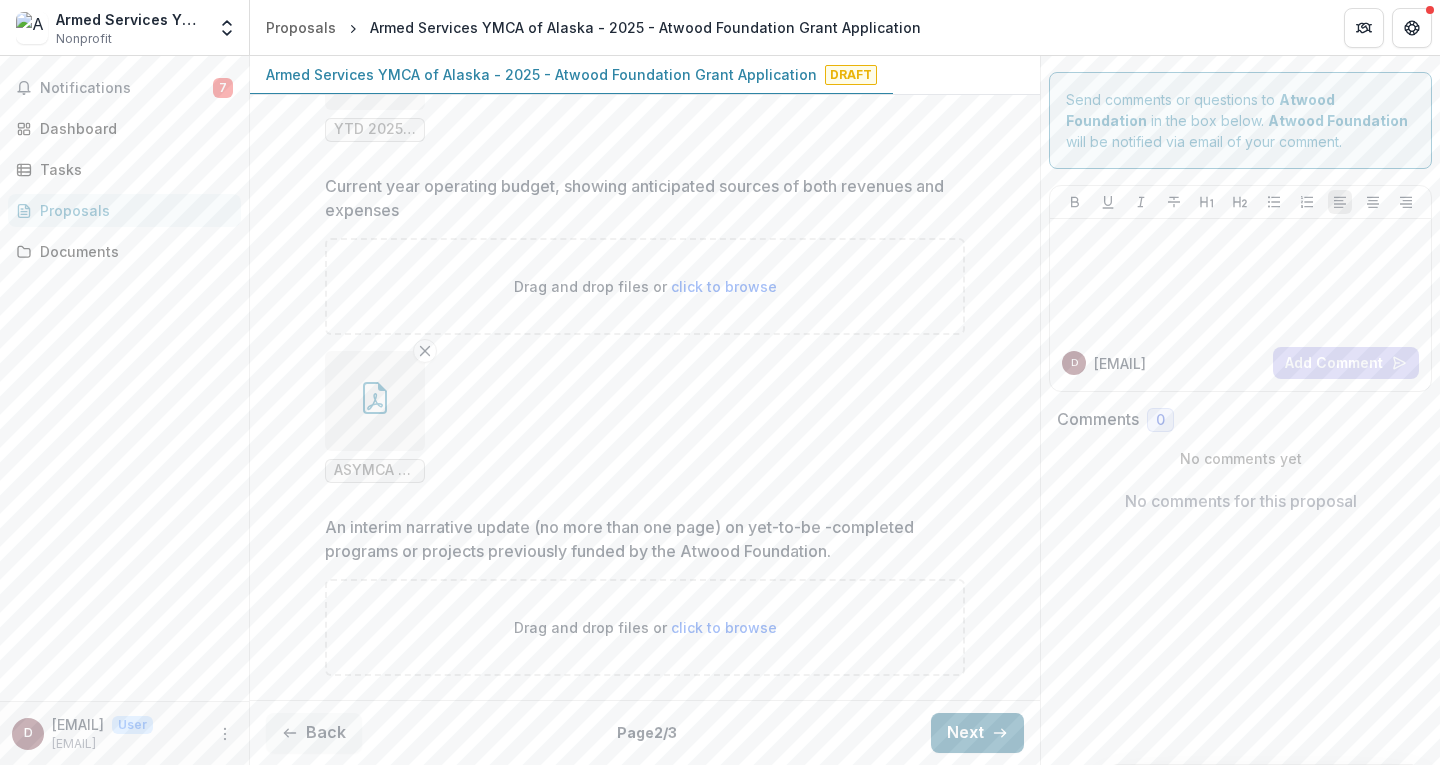 click on "Next" at bounding box center [977, 733] 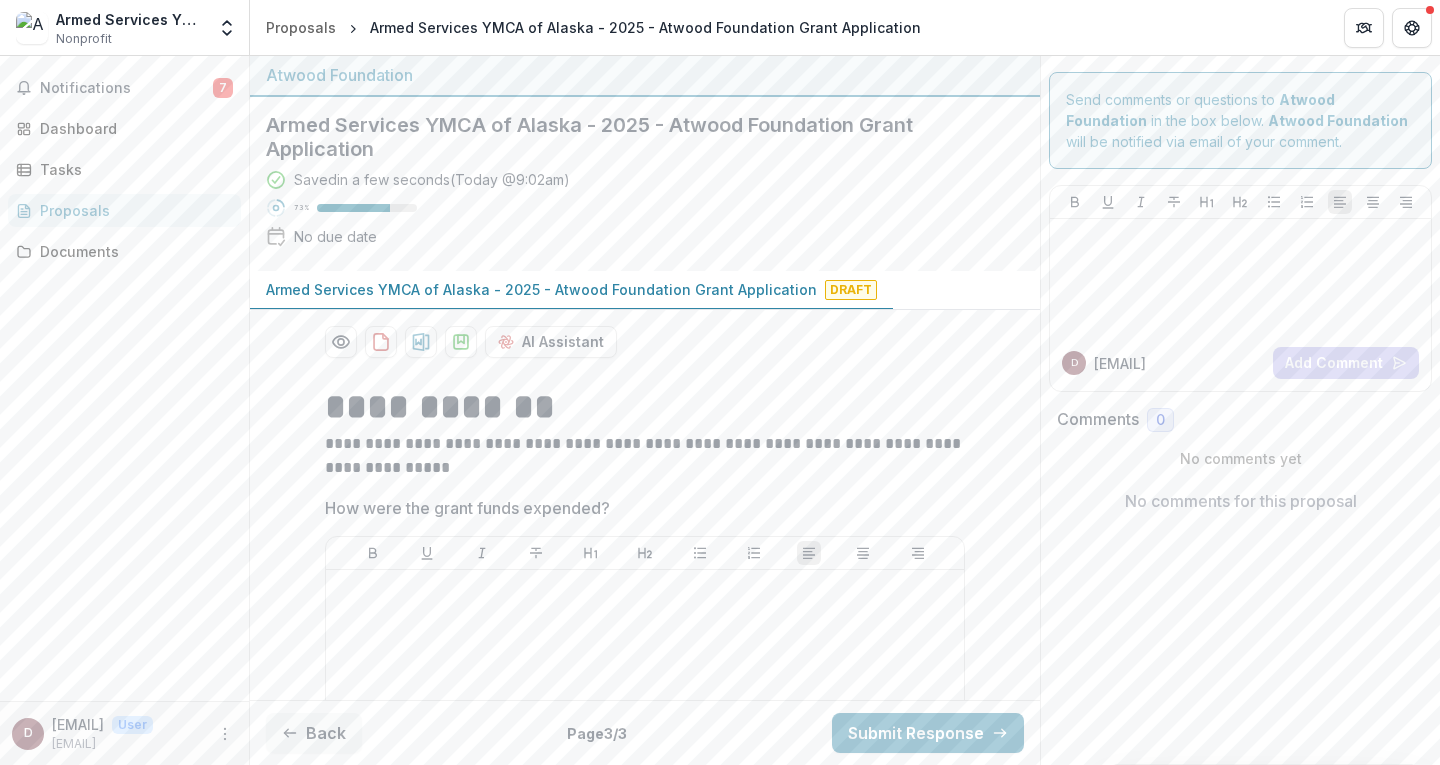 scroll, scrollTop: 0, scrollLeft: 0, axis: both 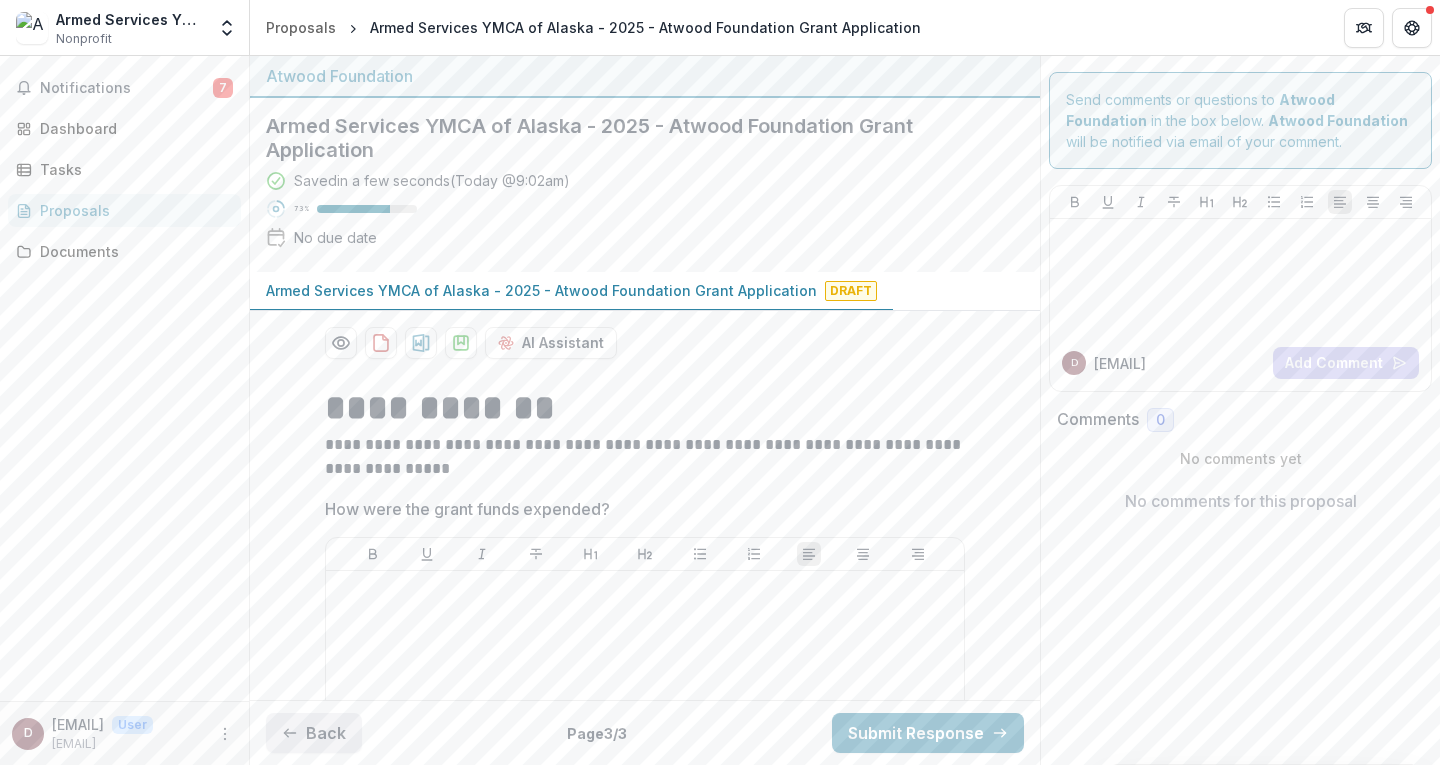 click on "Back" at bounding box center (314, 733) 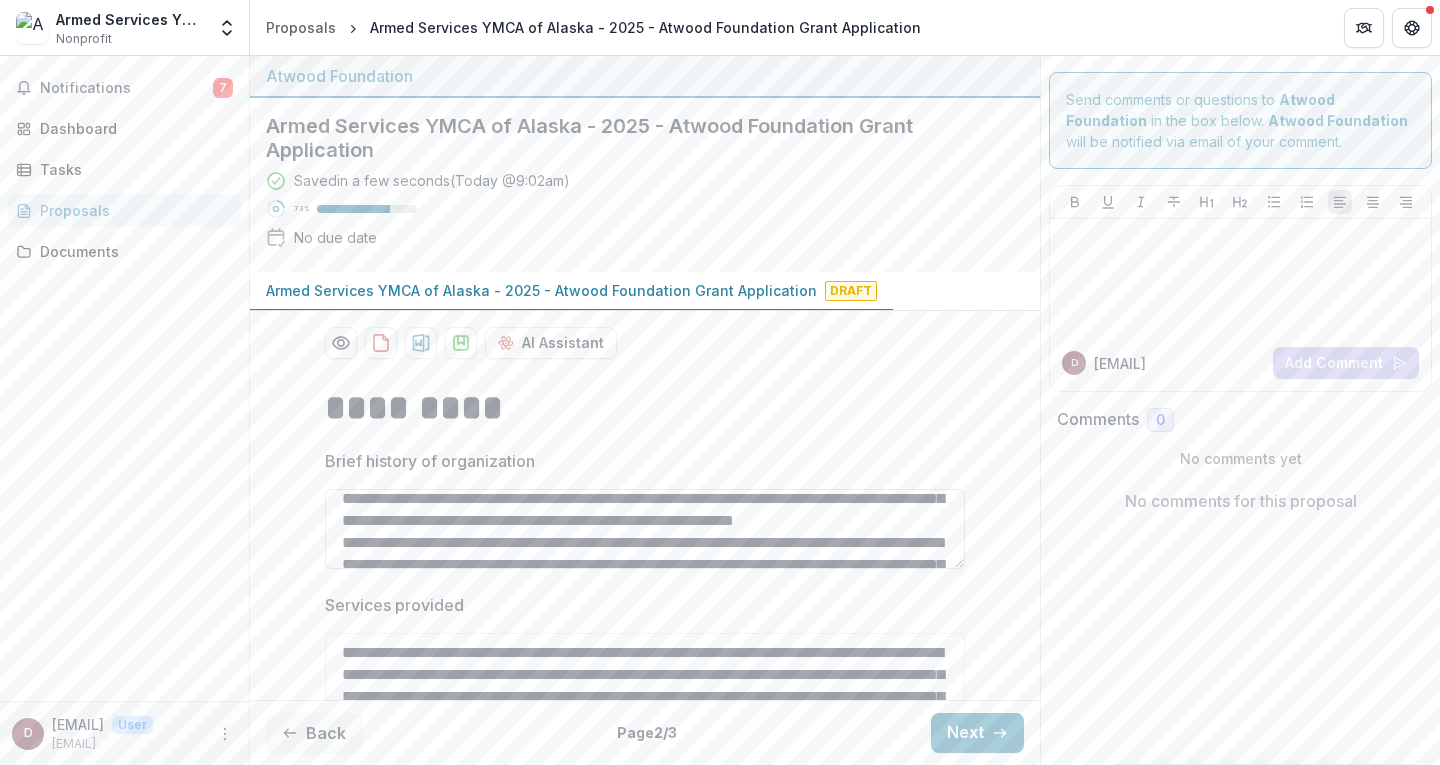 scroll, scrollTop: 378, scrollLeft: 0, axis: vertical 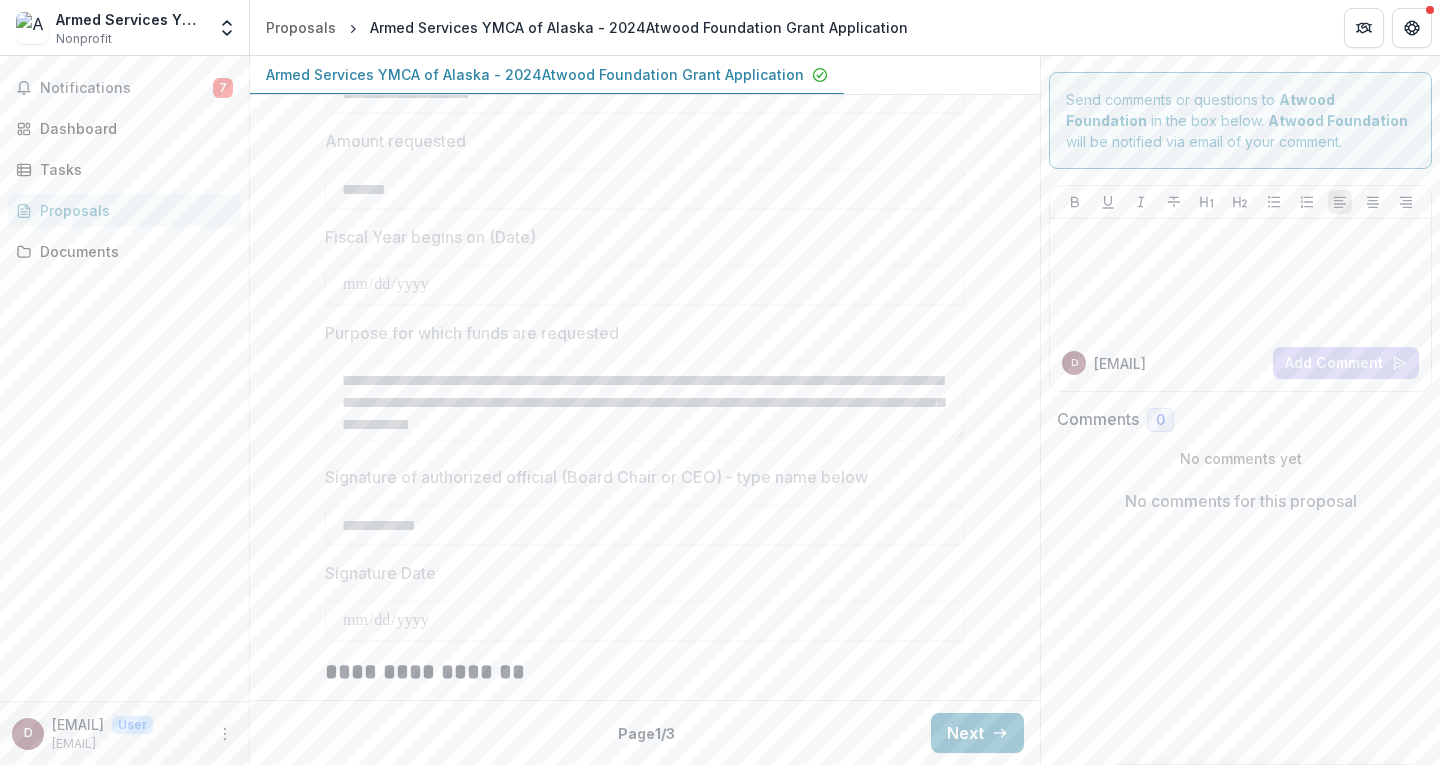 click on "Armed Services YMCA of Alaska - 2024Atwood Foundation Grant Application" at bounding box center (535, 74) 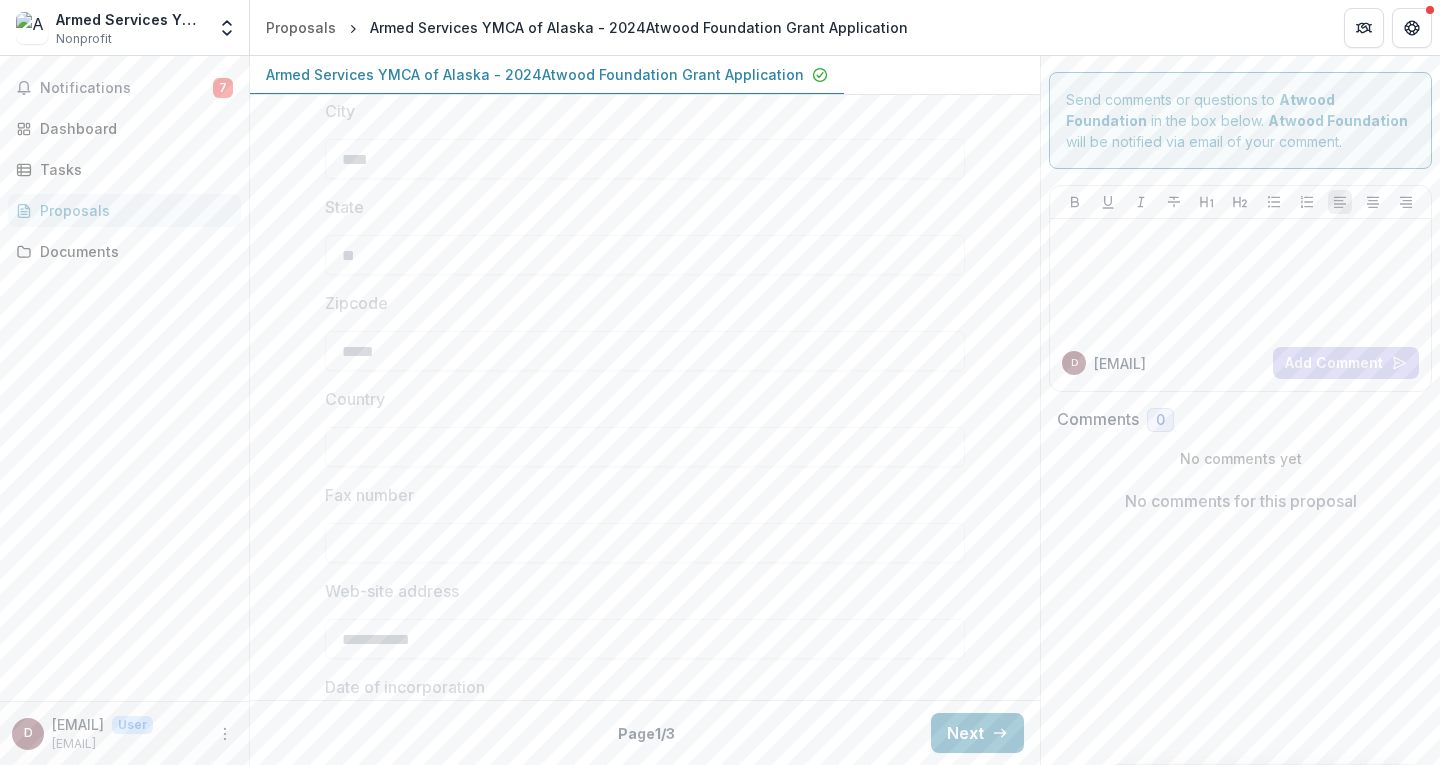 scroll, scrollTop: 168, scrollLeft: 0, axis: vertical 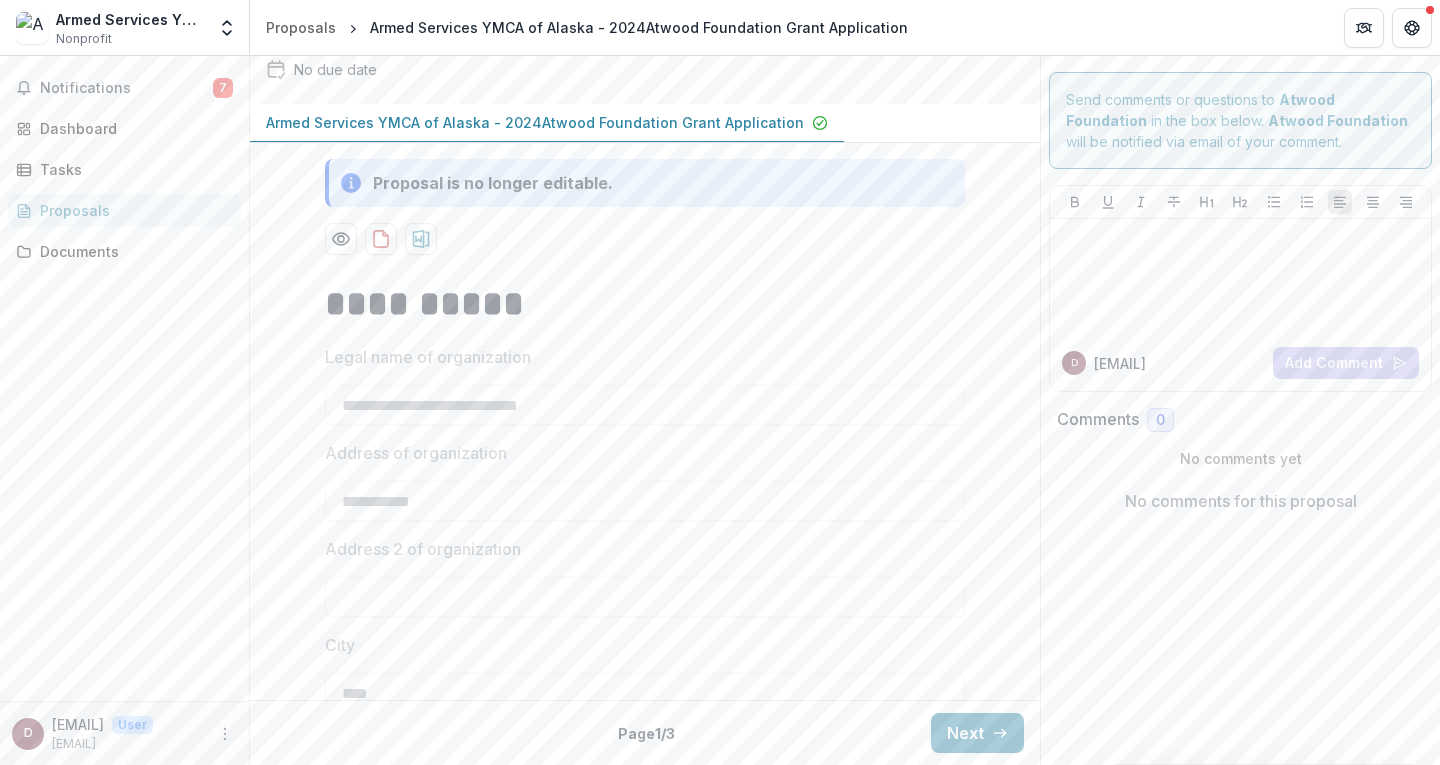click on "Armed Services YMCA of Alaska - 2024Atwood Foundation Grant Application" at bounding box center (535, 122) 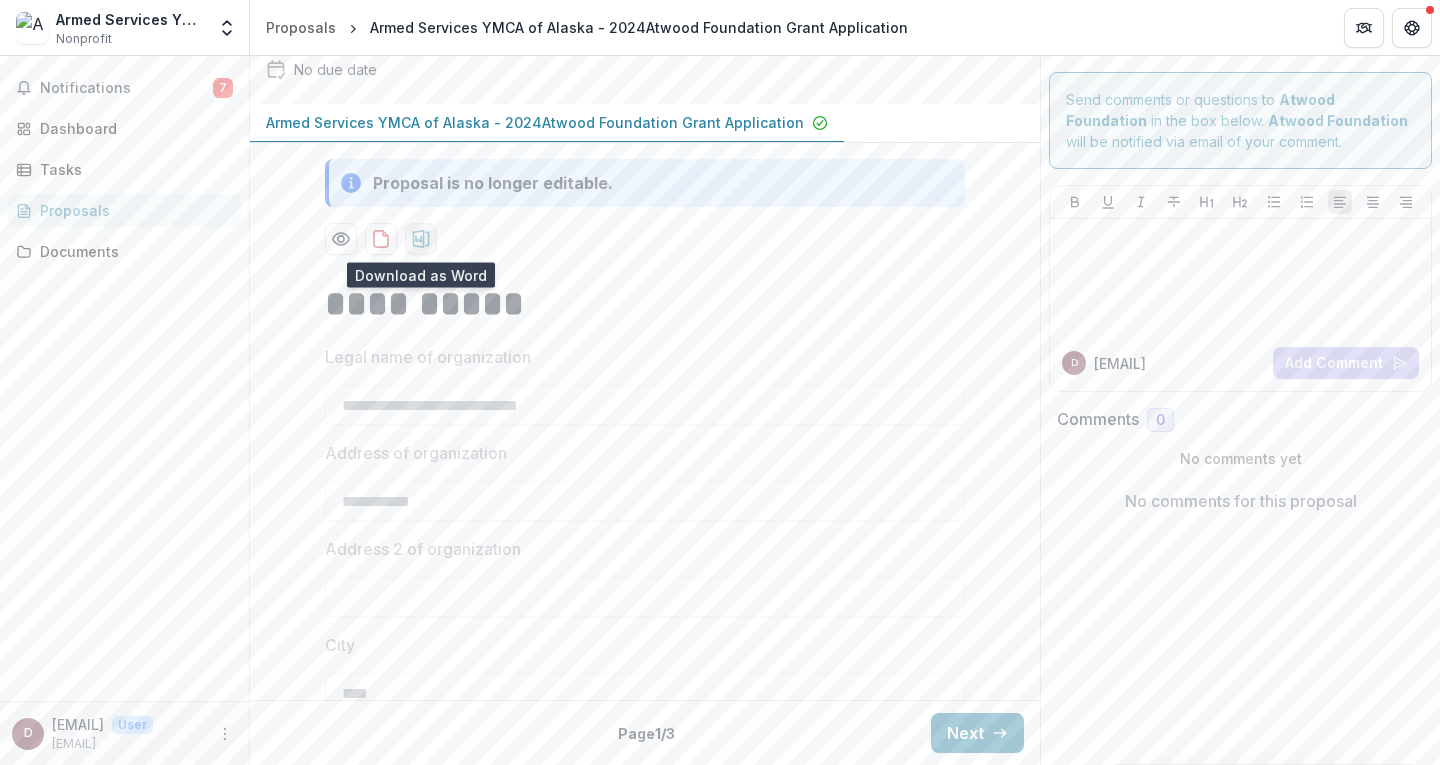 click 